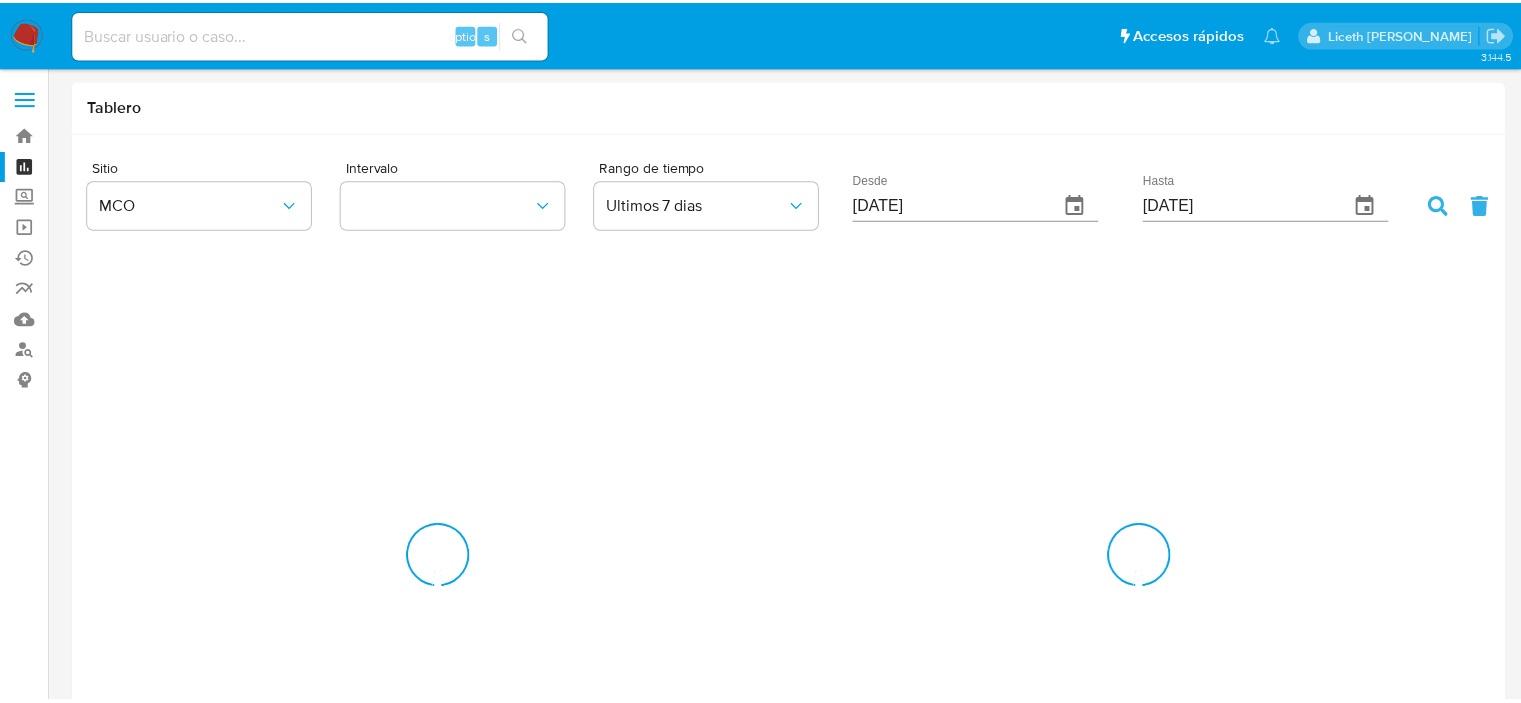scroll, scrollTop: 0, scrollLeft: 0, axis: both 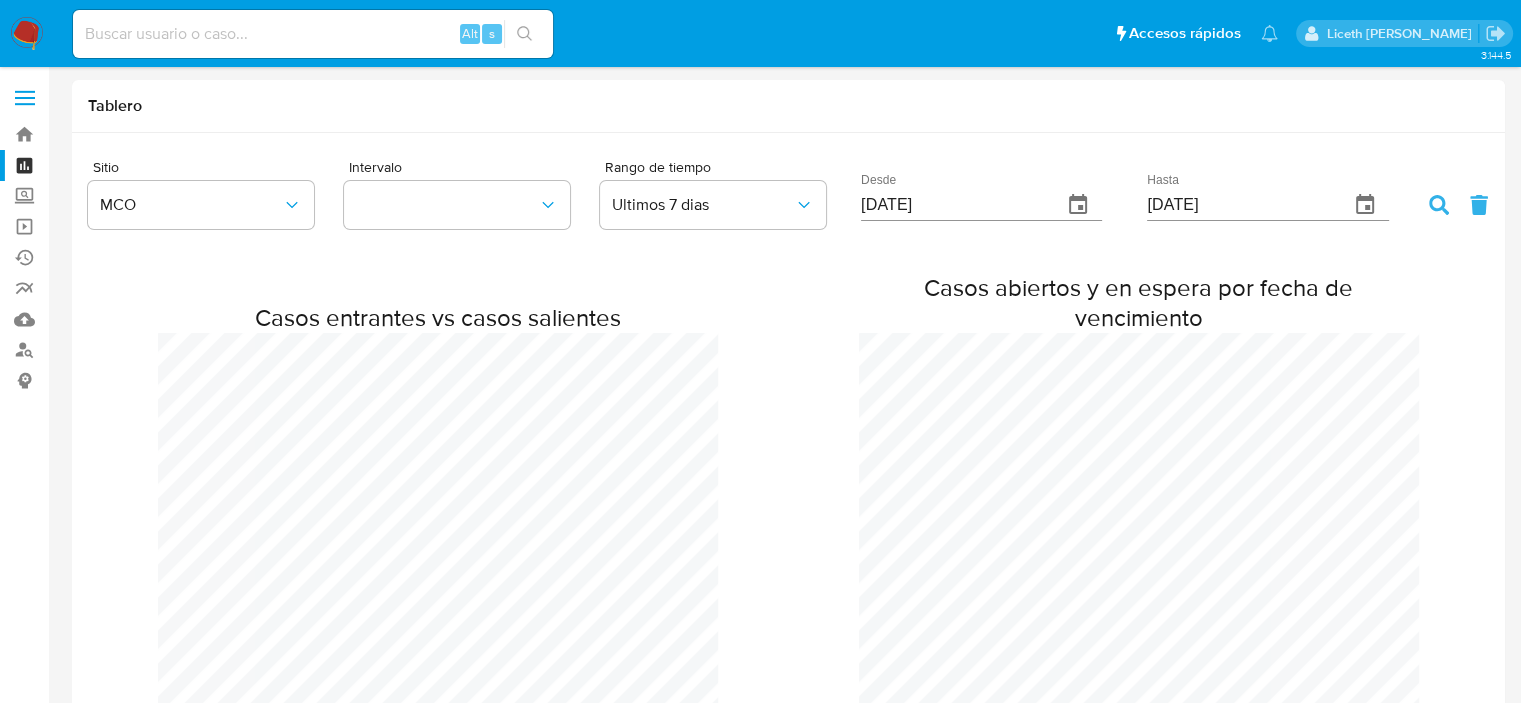 click at bounding box center [27, 34] 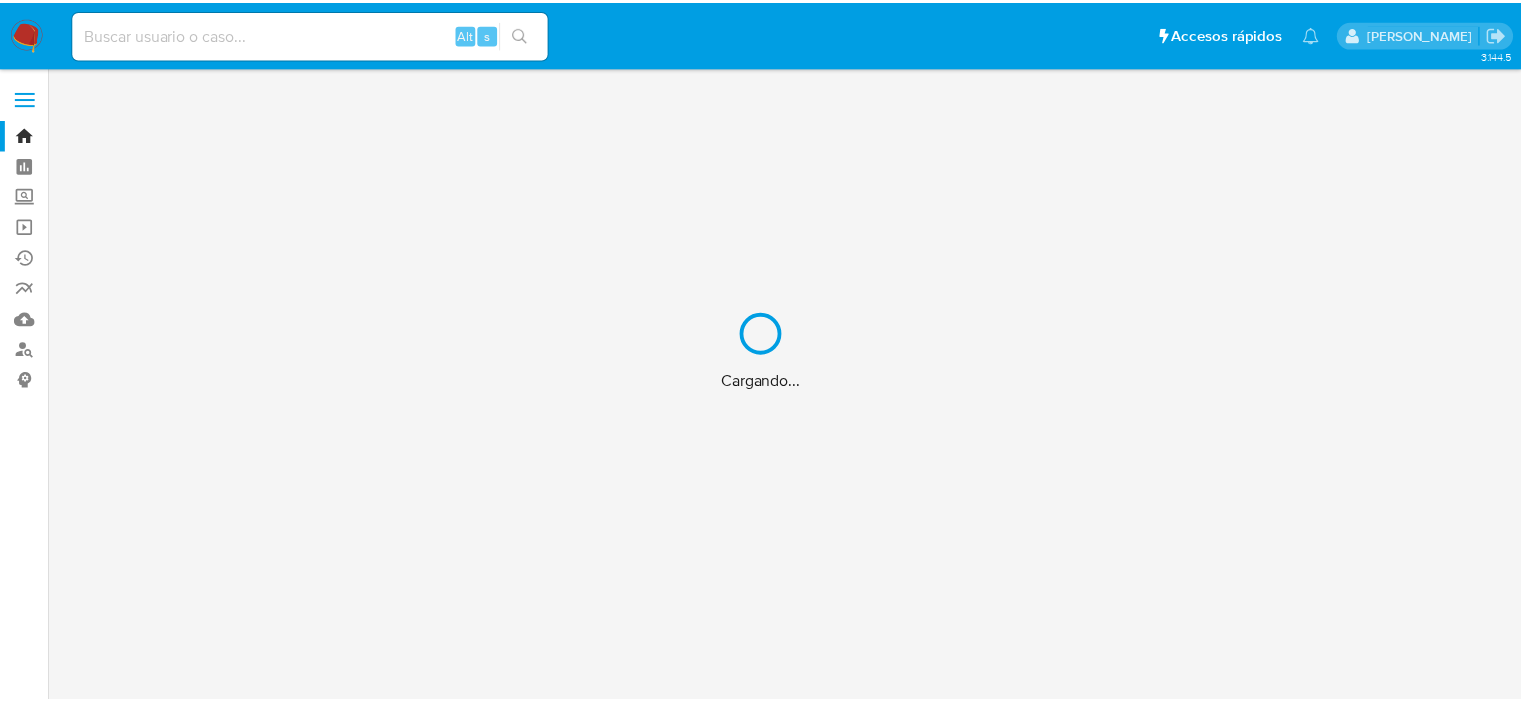scroll, scrollTop: 0, scrollLeft: 0, axis: both 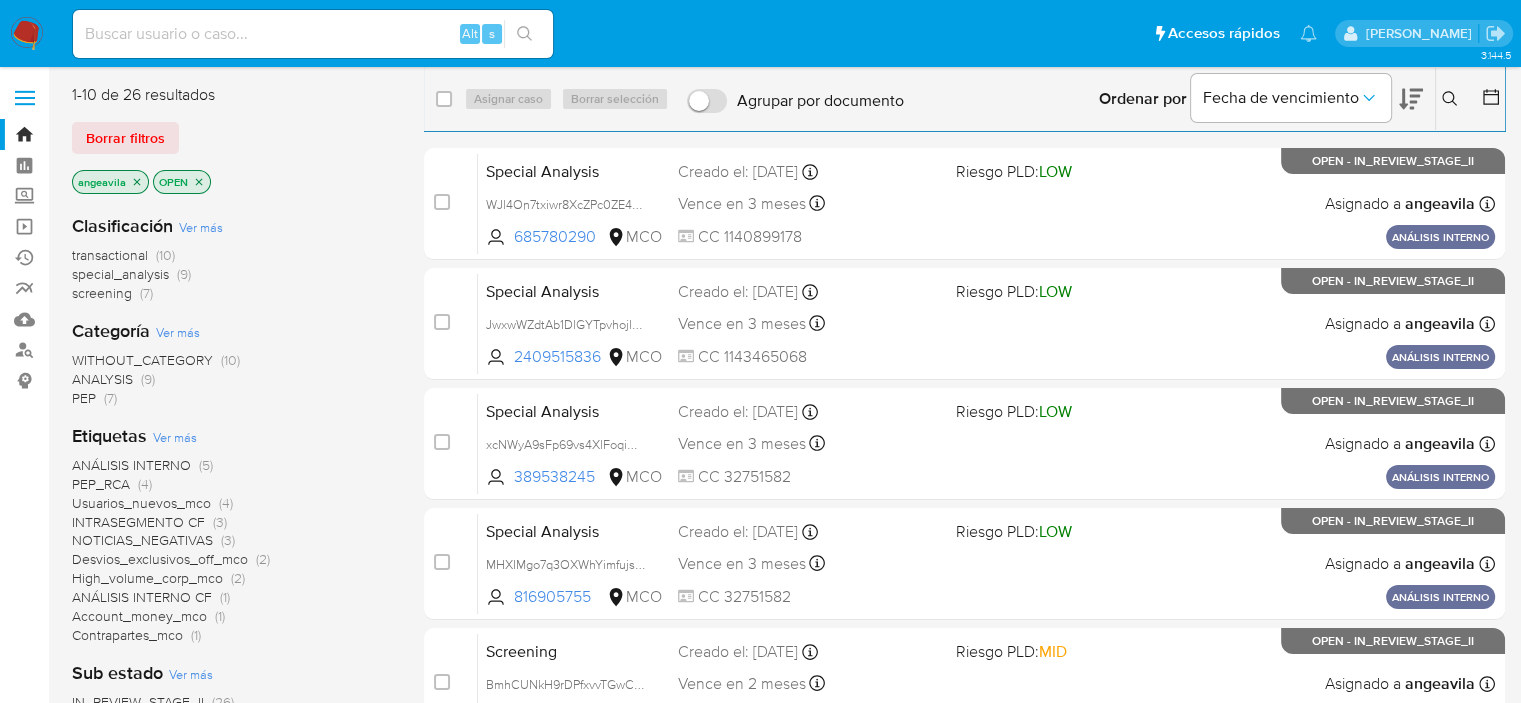 click 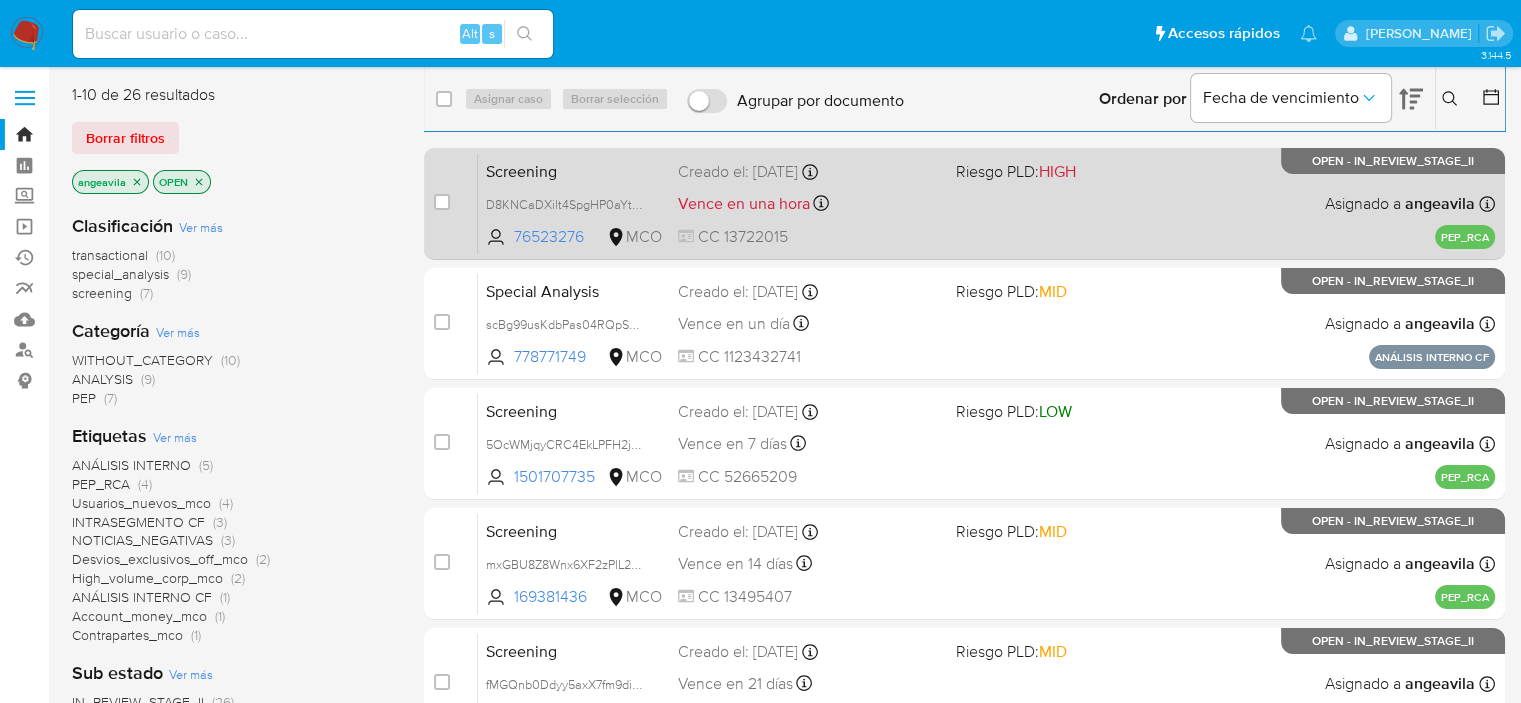 click on "Screening D8KNCaDXilt4SpgHP0aYt1nZ 76523276 MCO Riesgo PLD:  HIGH Creado el: 13/06/2025   Creado el: 13/06/2025 11:21:54 Vence en una hora   Vence el 13/07/2025 11:21:54 CC   13722015 Asignado a   angeavila   Asignado el: 13/06/2025 12:17:36 PEP_RCA OPEN - IN_REVIEW_STAGE_II" at bounding box center (986, 203) 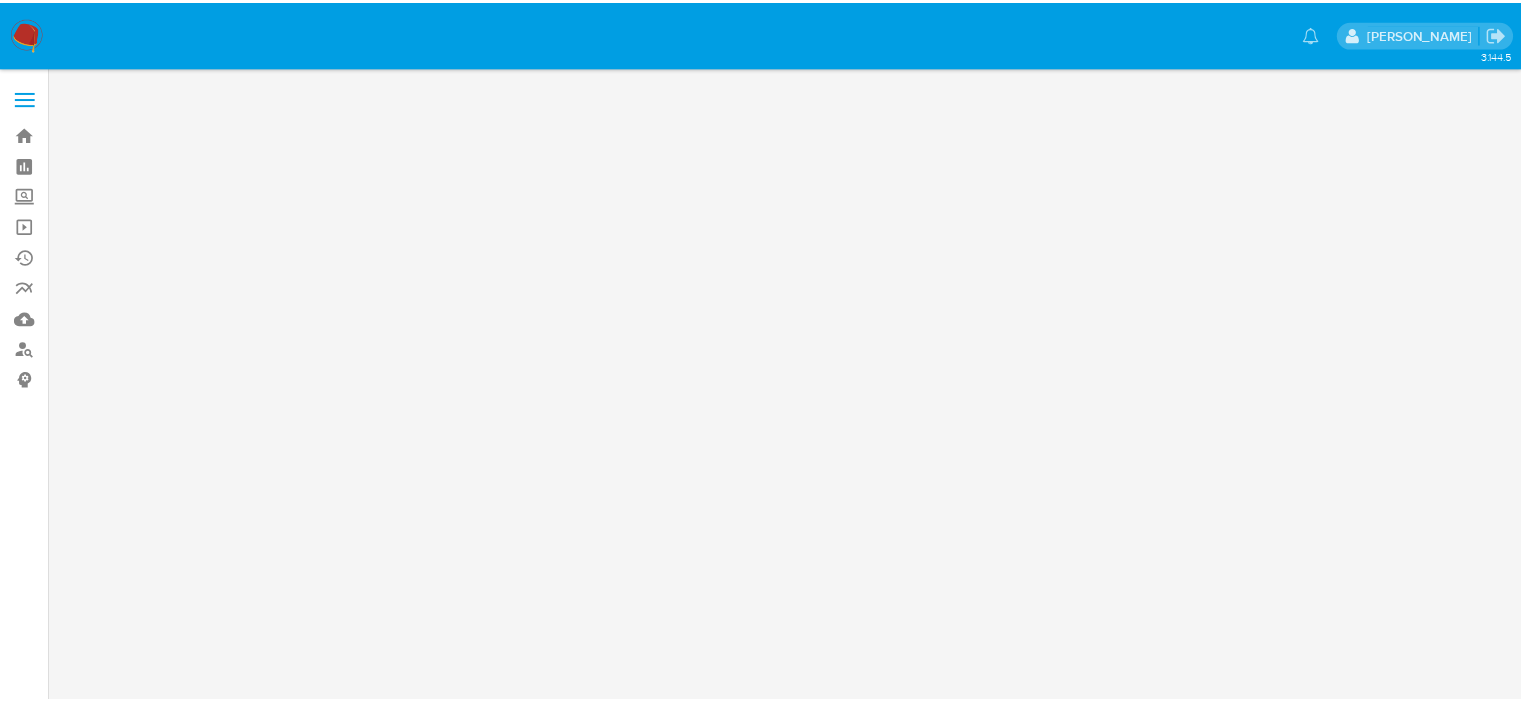scroll, scrollTop: 0, scrollLeft: 0, axis: both 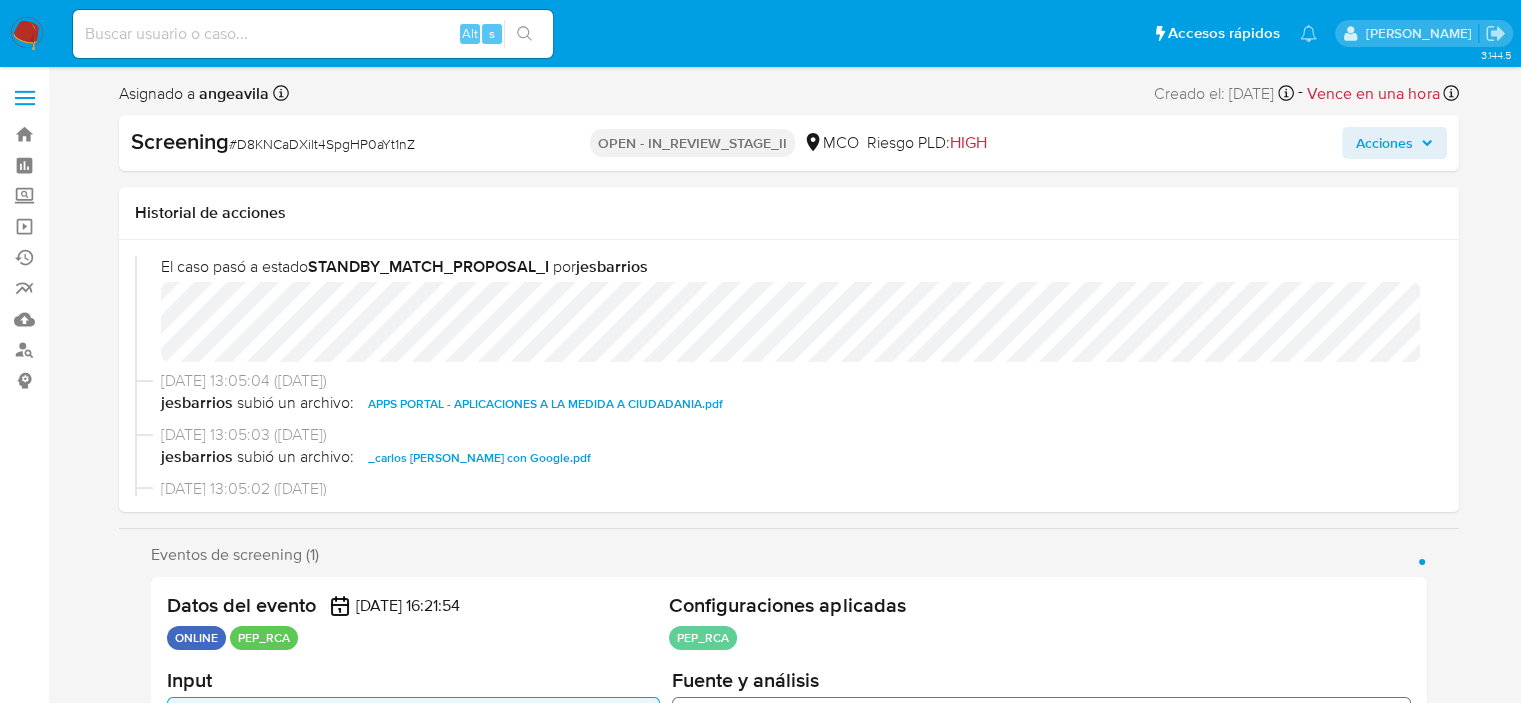 select on "10" 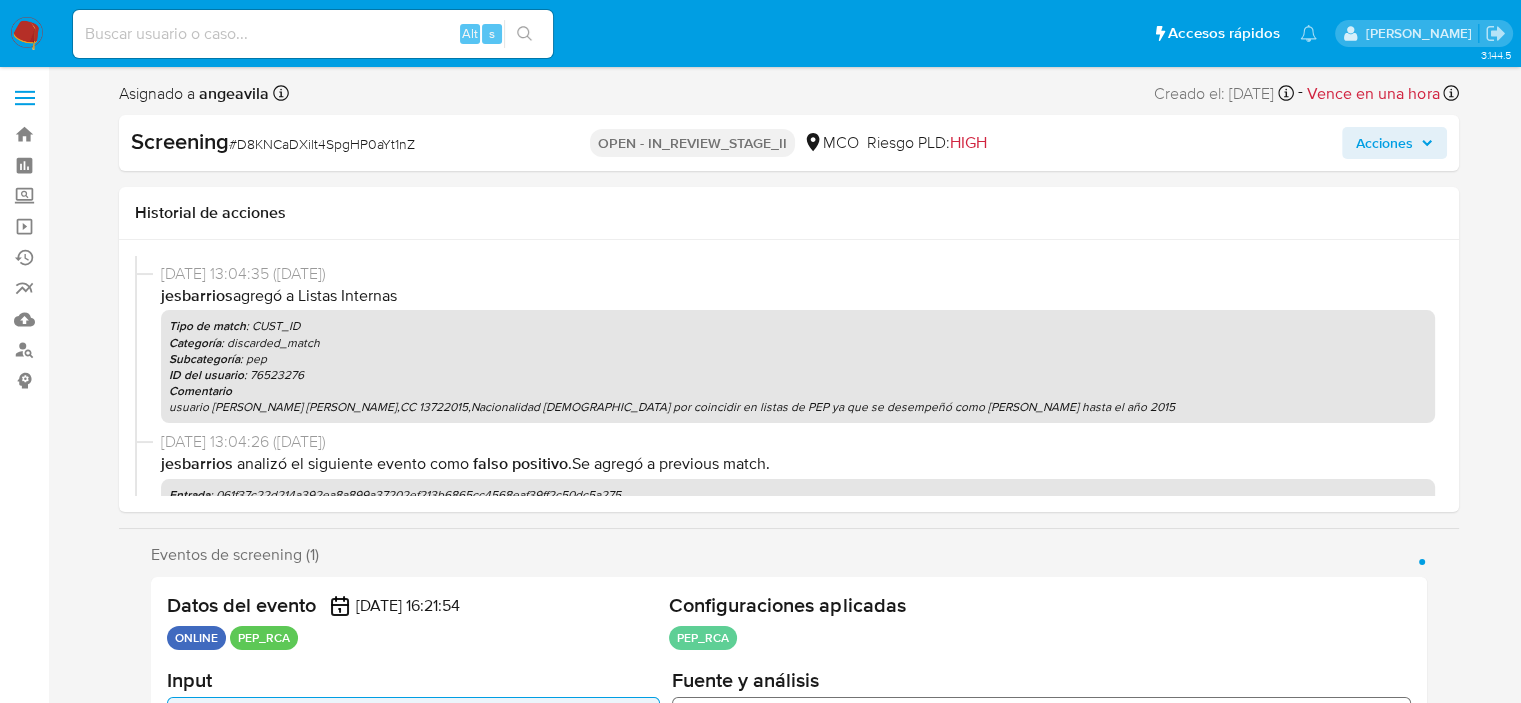 scroll, scrollTop: 446, scrollLeft: 0, axis: vertical 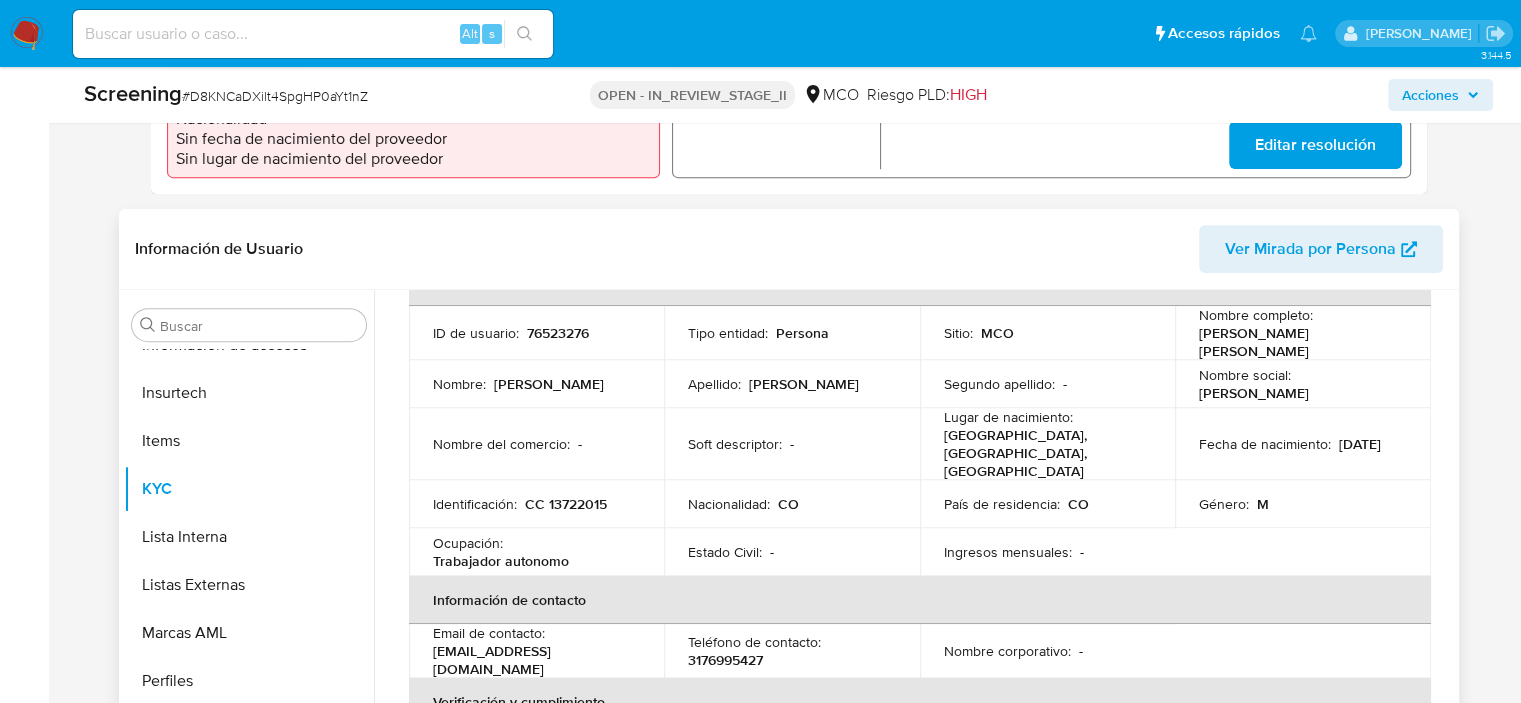 click on "CC 13722015" at bounding box center [566, 504] 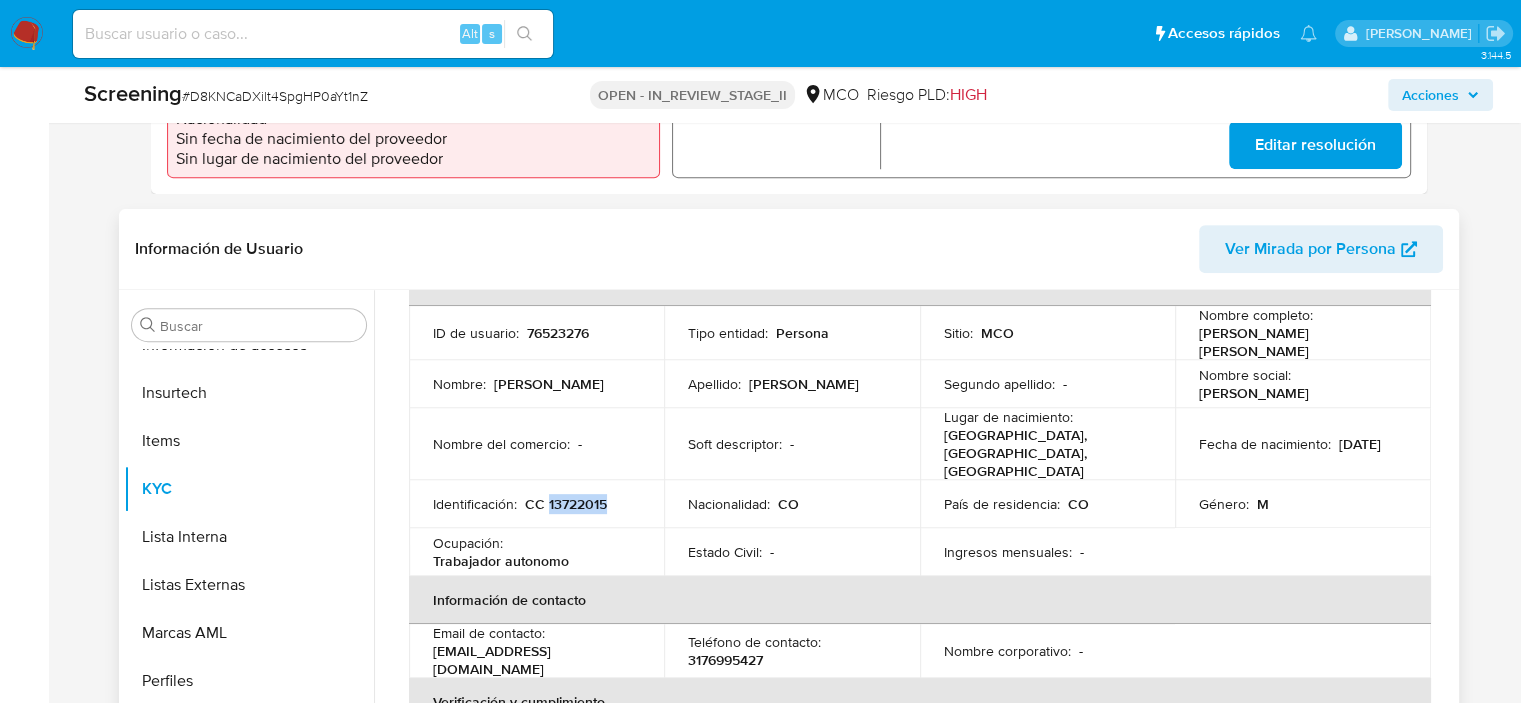 click on "CC 13722015" at bounding box center [566, 504] 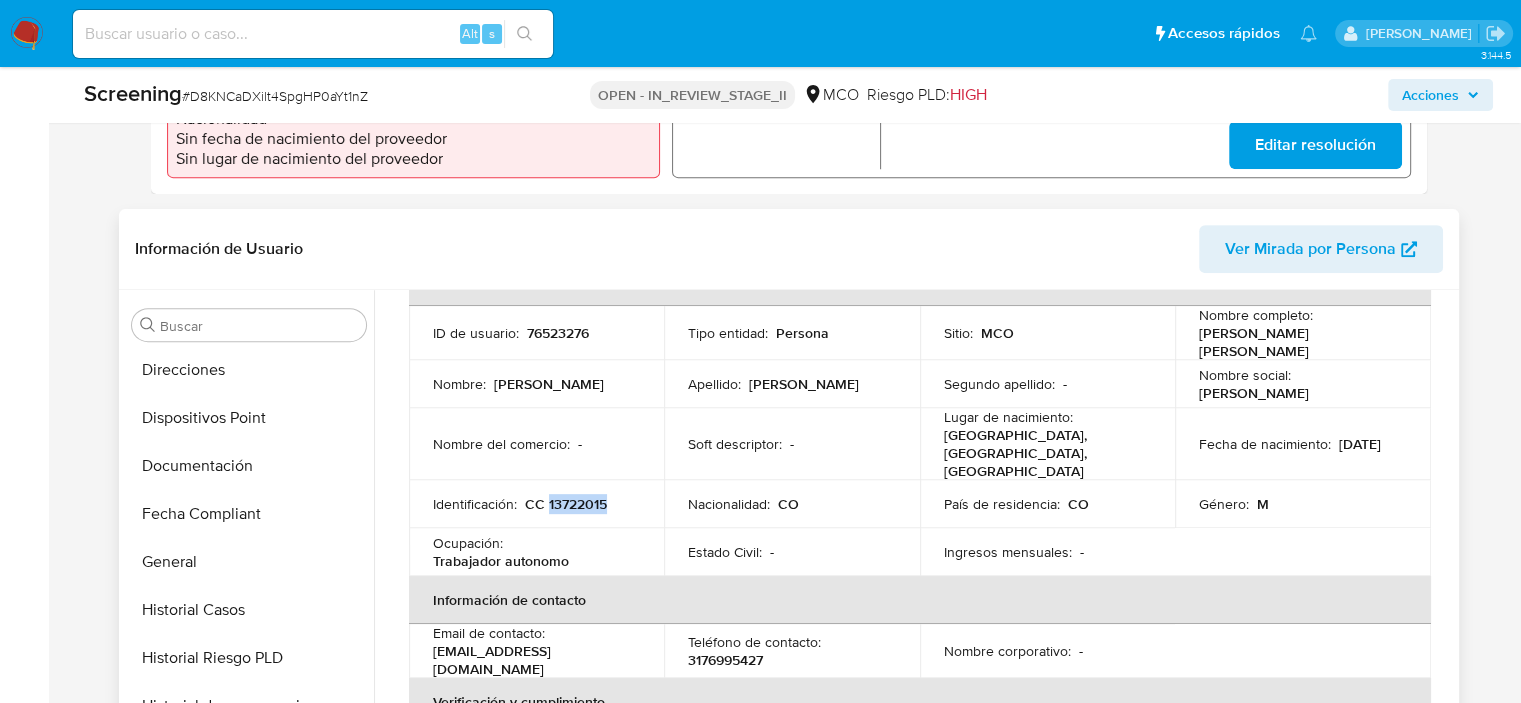 scroll, scrollTop: 337, scrollLeft: 0, axis: vertical 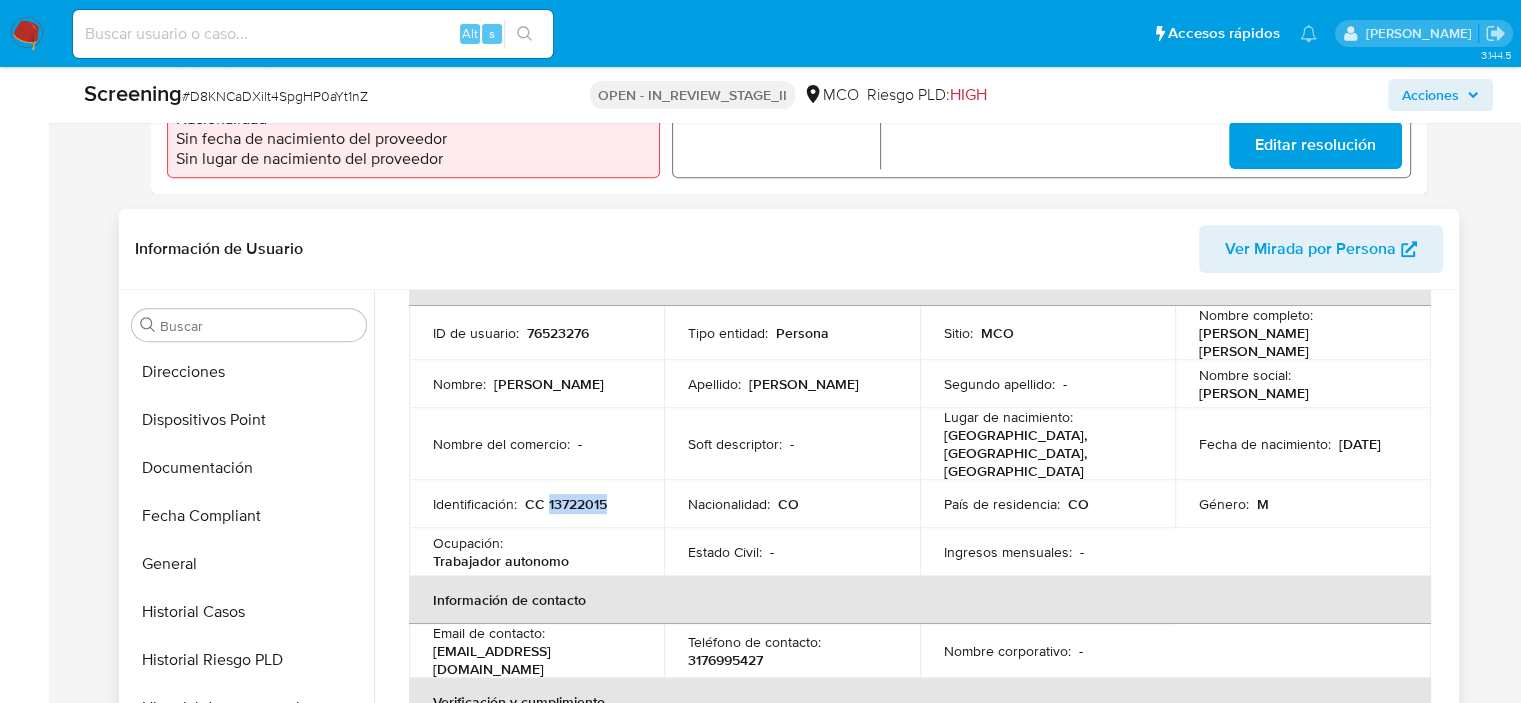 click on "Documentación" at bounding box center (249, 468) 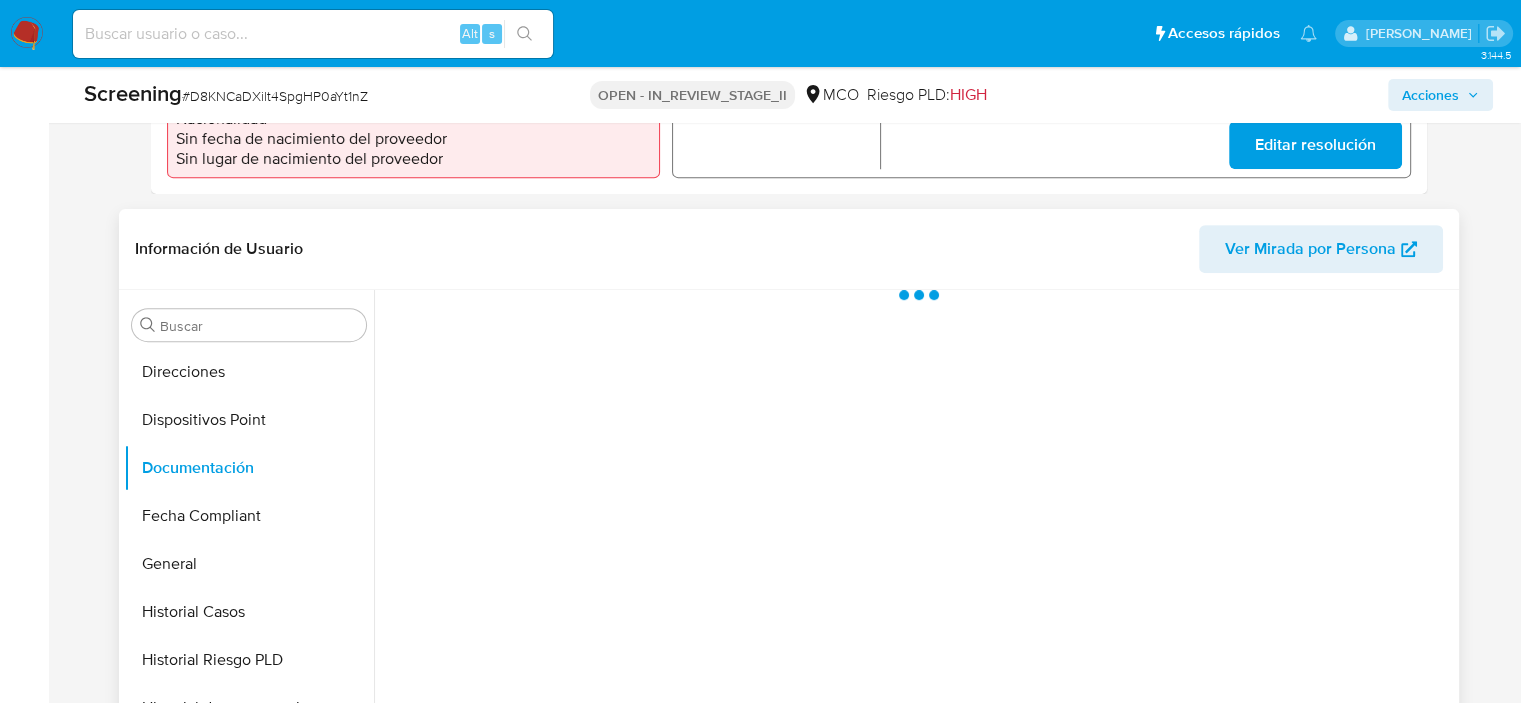 scroll, scrollTop: 0, scrollLeft: 0, axis: both 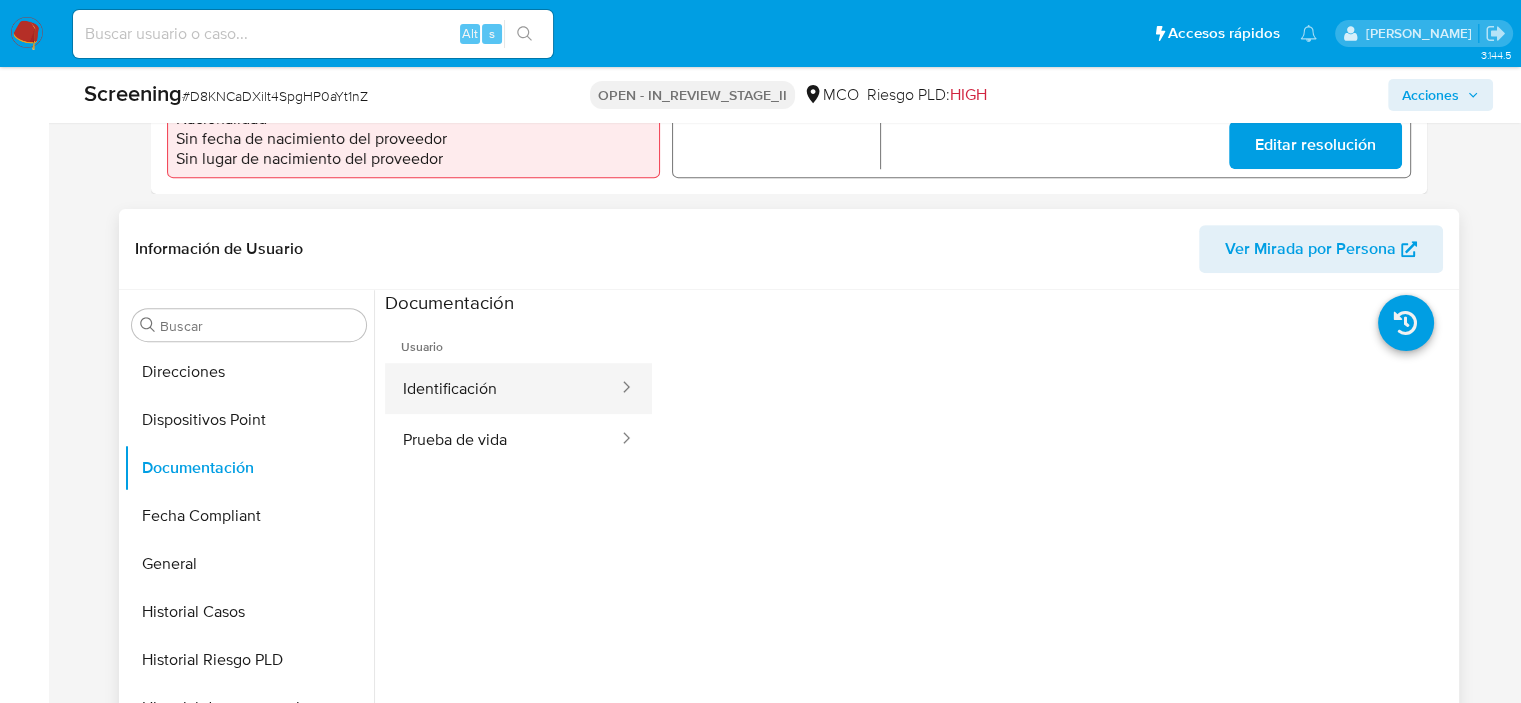 click on "Identificación" at bounding box center (502, 388) 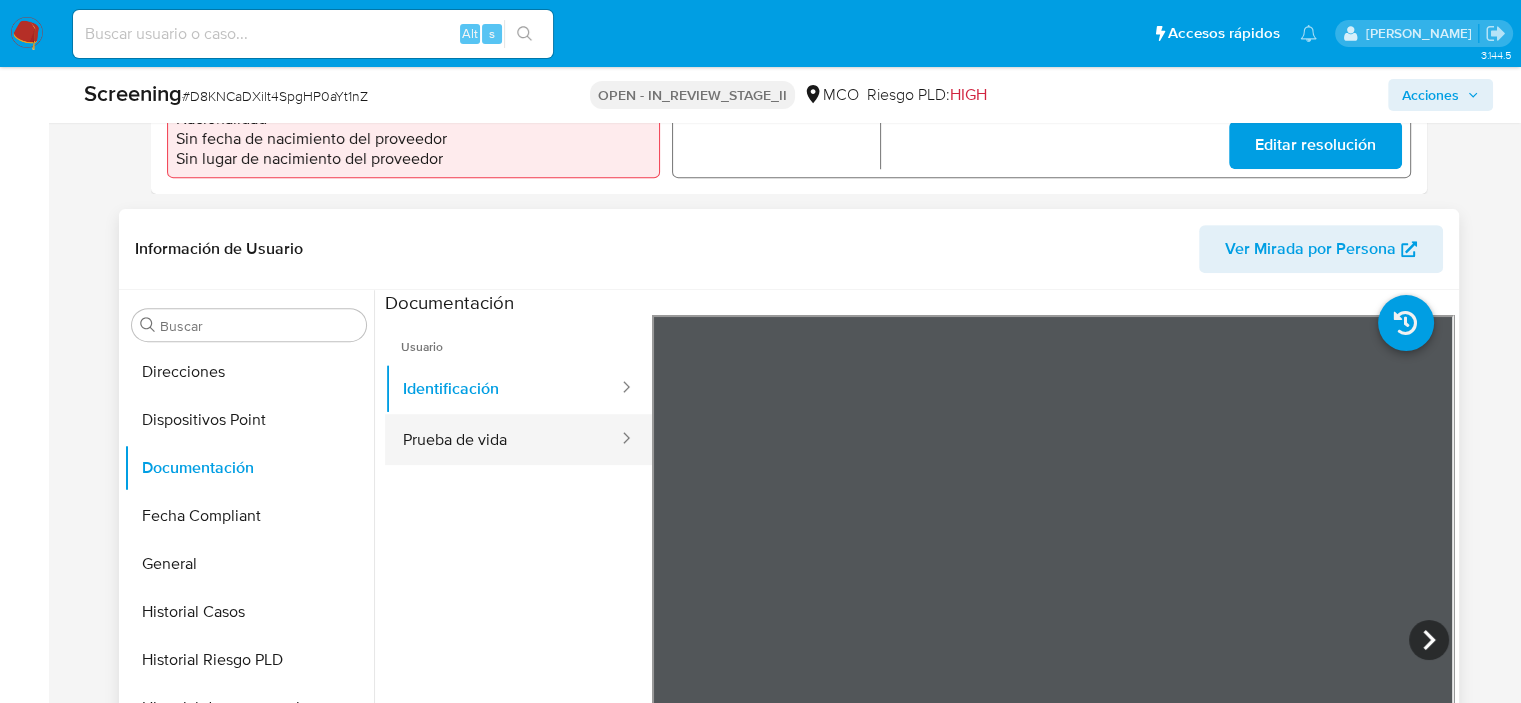click on "Prueba de vida" at bounding box center [502, 439] 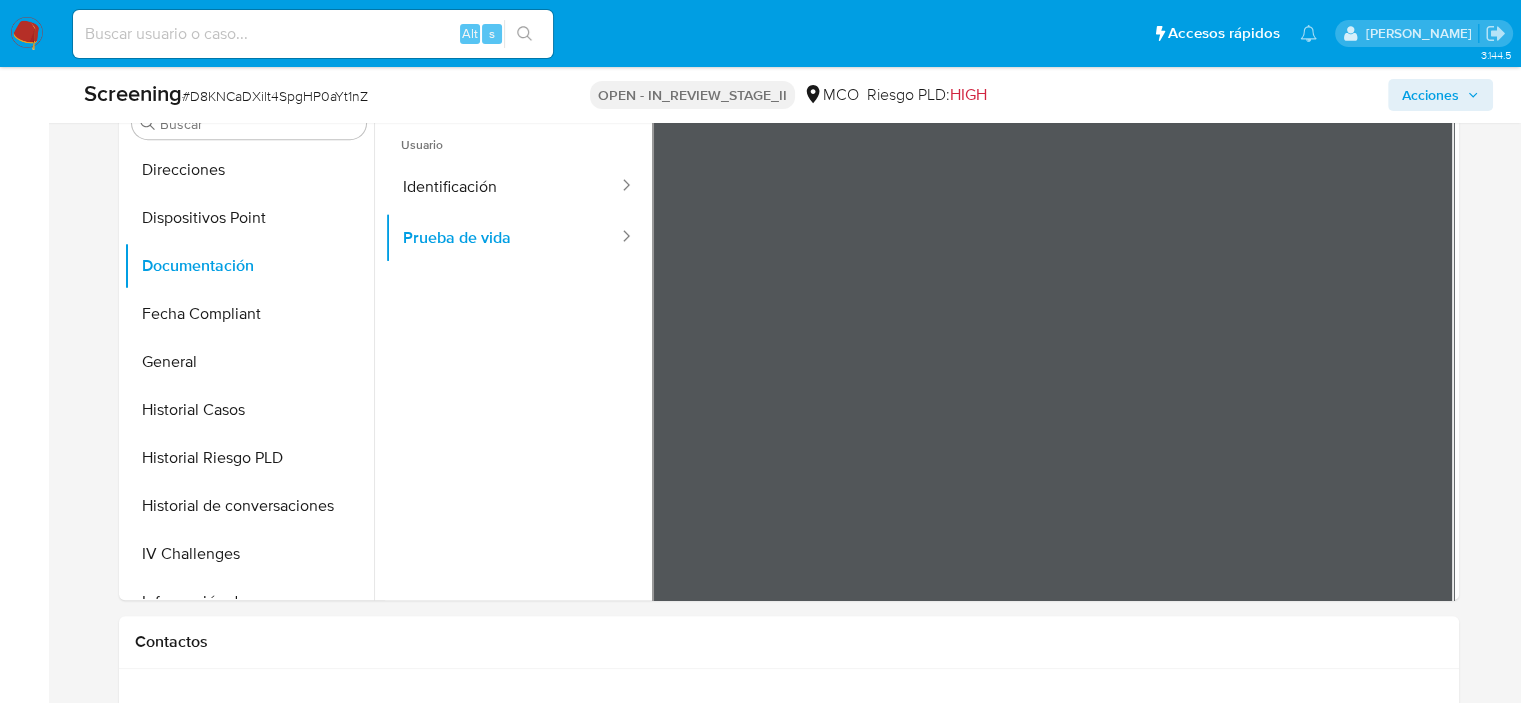 scroll, scrollTop: 942, scrollLeft: 0, axis: vertical 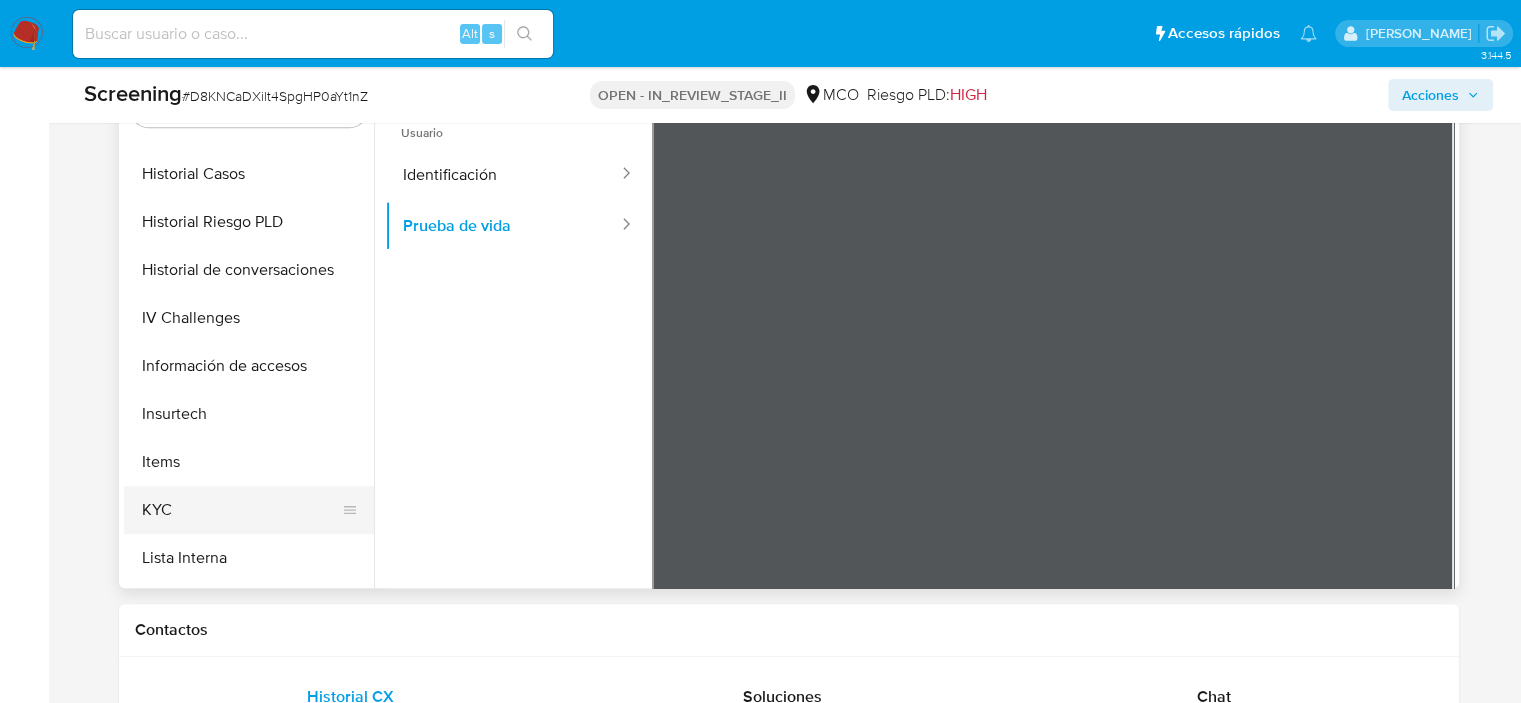 click on "KYC" at bounding box center (241, 510) 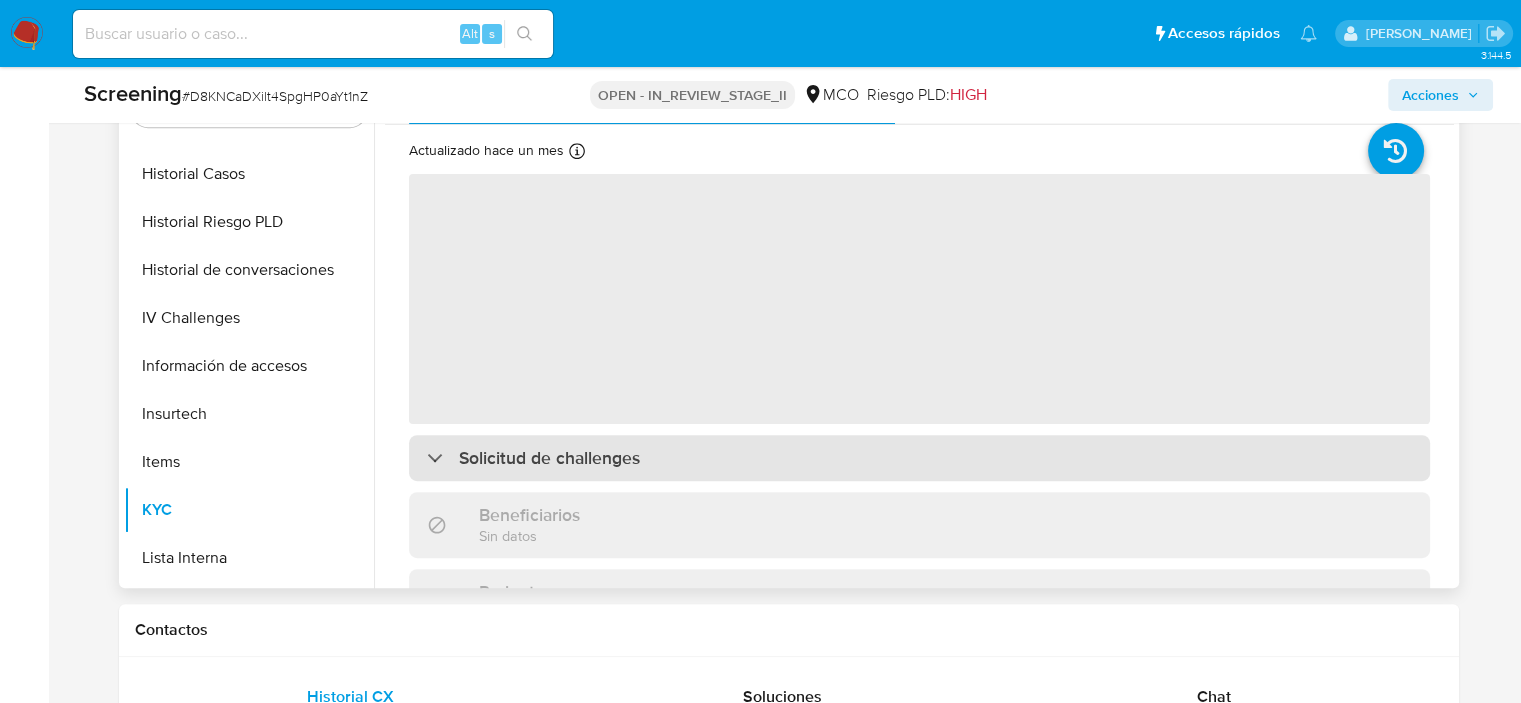 scroll, scrollTop: 907, scrollLeft: 0, axis: vertical 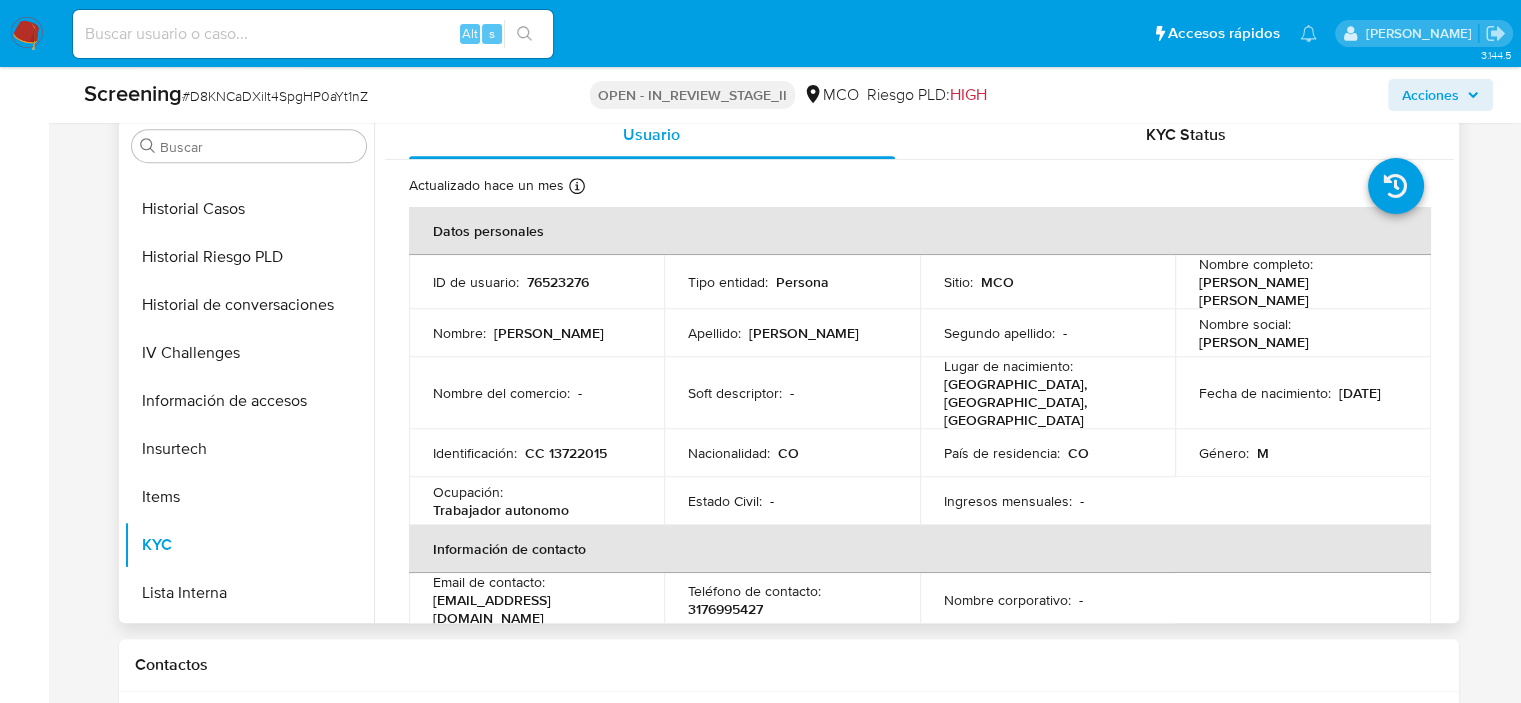 click on "Melendez Moreno Carlos Ivan Ramiro" at bounding box center [1299, 291] 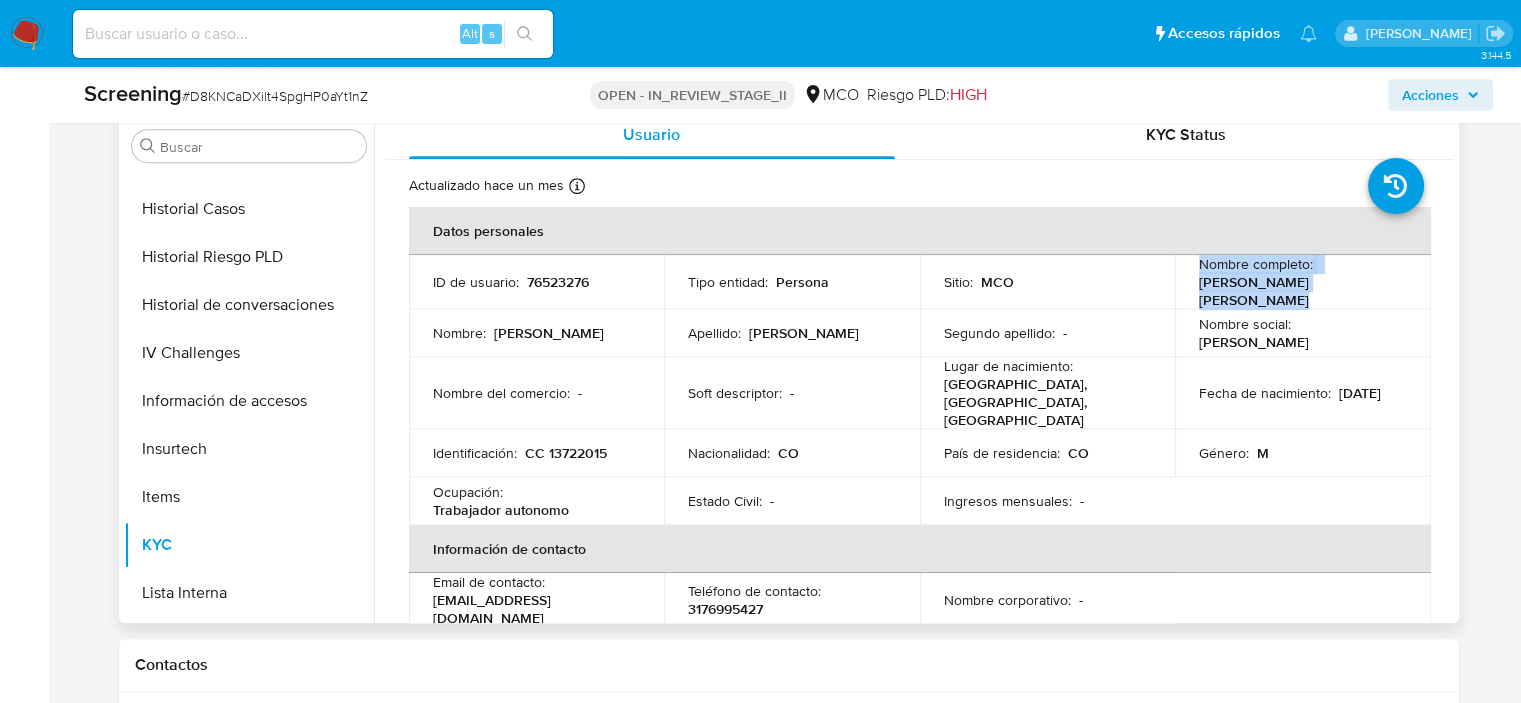 click on "Melendez Moreno Carlos Ivan Ramiro" at bounding box center (1299, 291) 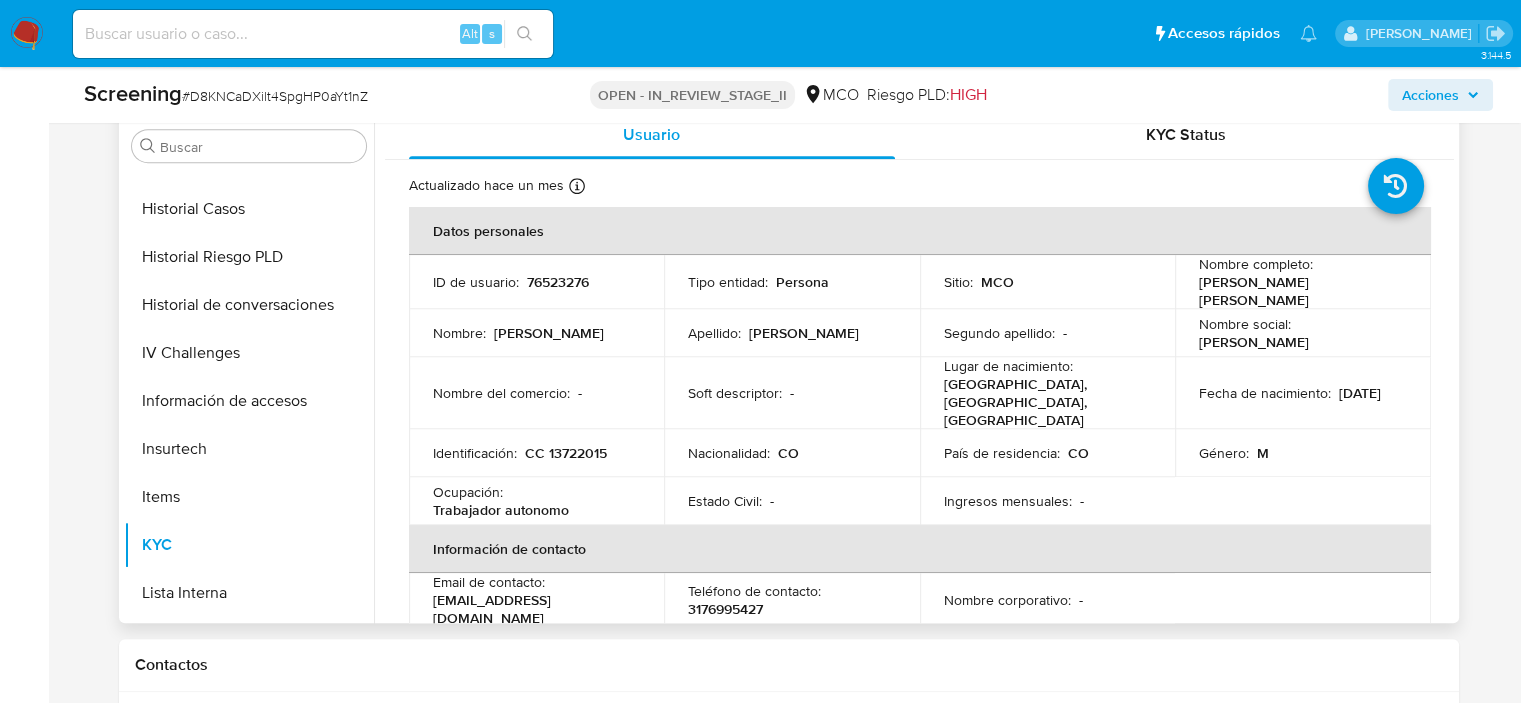 drag, startPoint x: 1248, startPoint y: 304, endPoint x: 1187, endPoint y: 271, distance: 69.354164 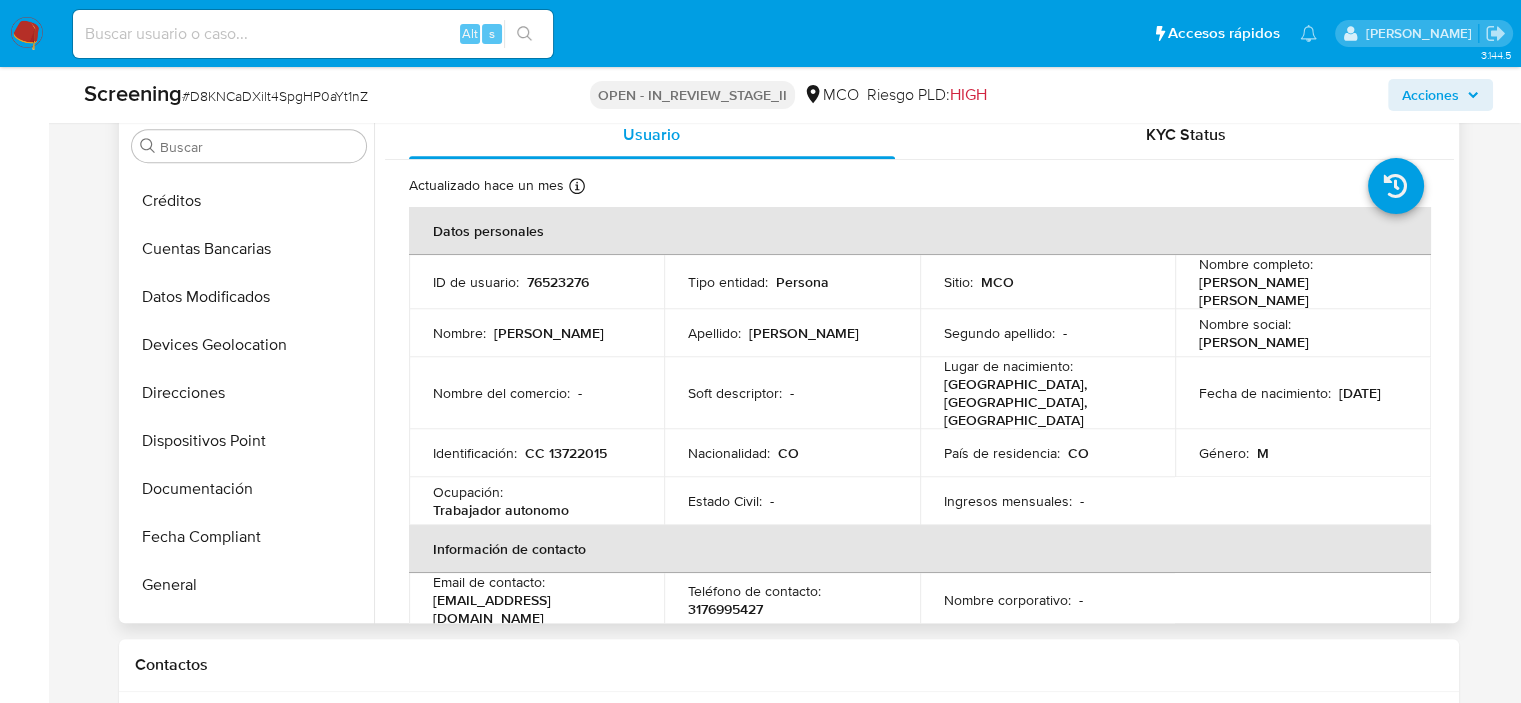 scroll, scrollTop: 0, scrollLeft: 0, axis: both 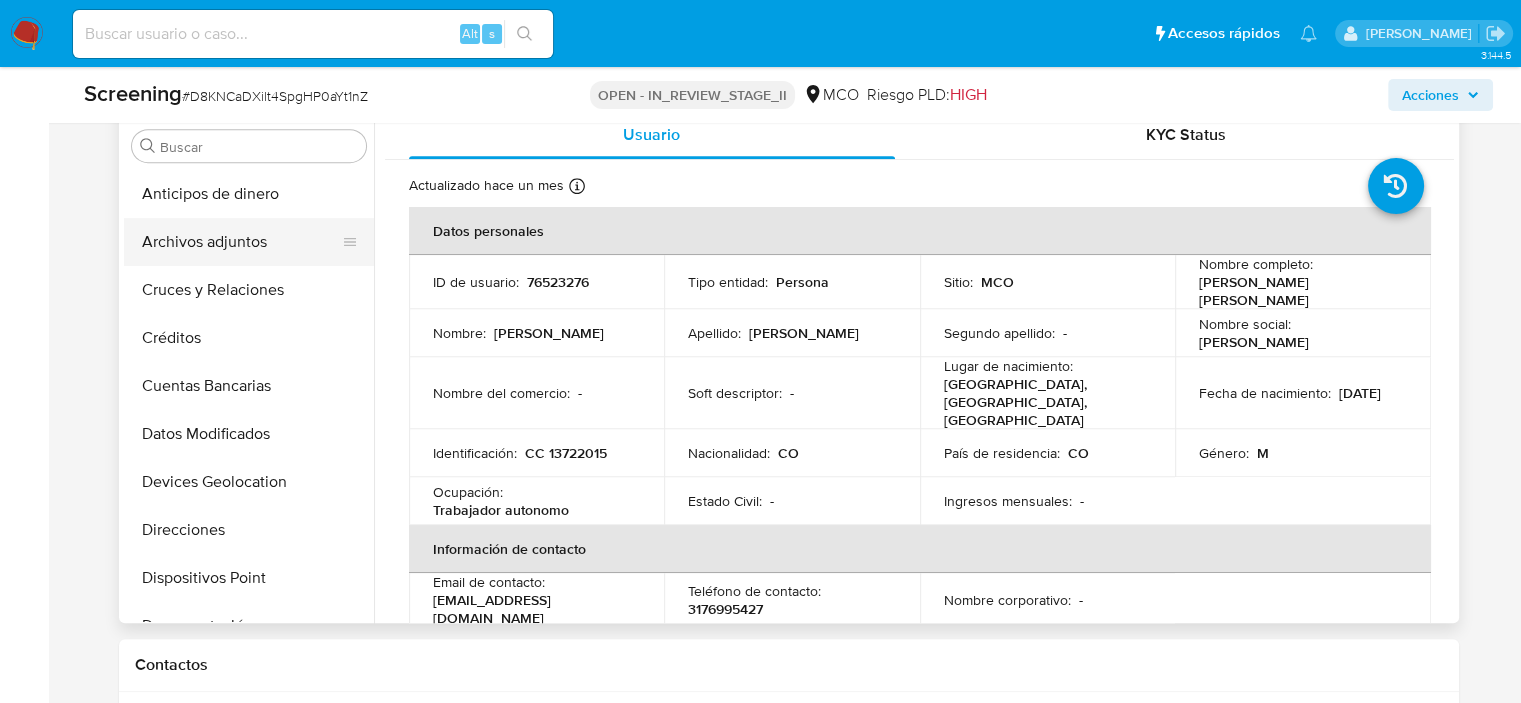 click on "Archivos adjuntos" at bounding box center [241, 242] 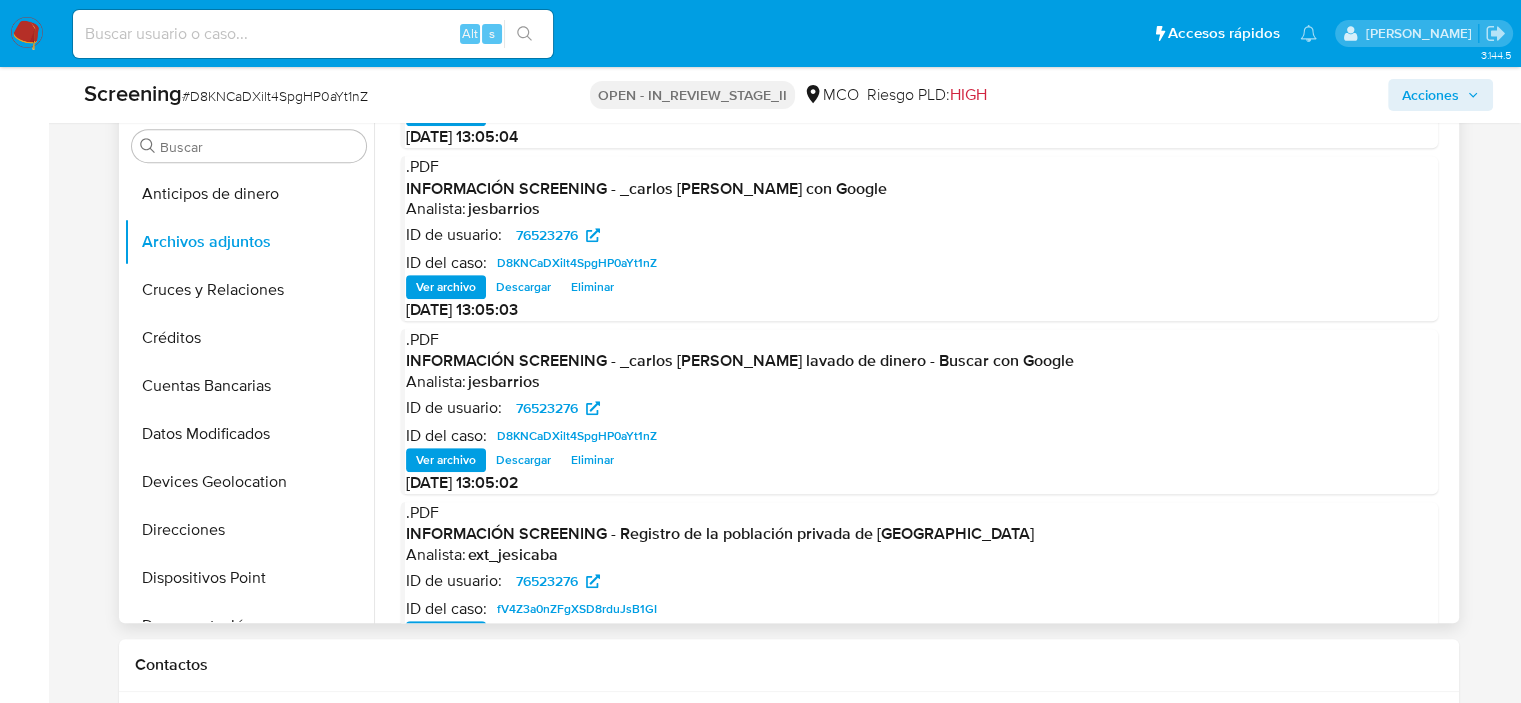 scroll, scrollTop: 189, scrollLeft: 0, axis: vertical 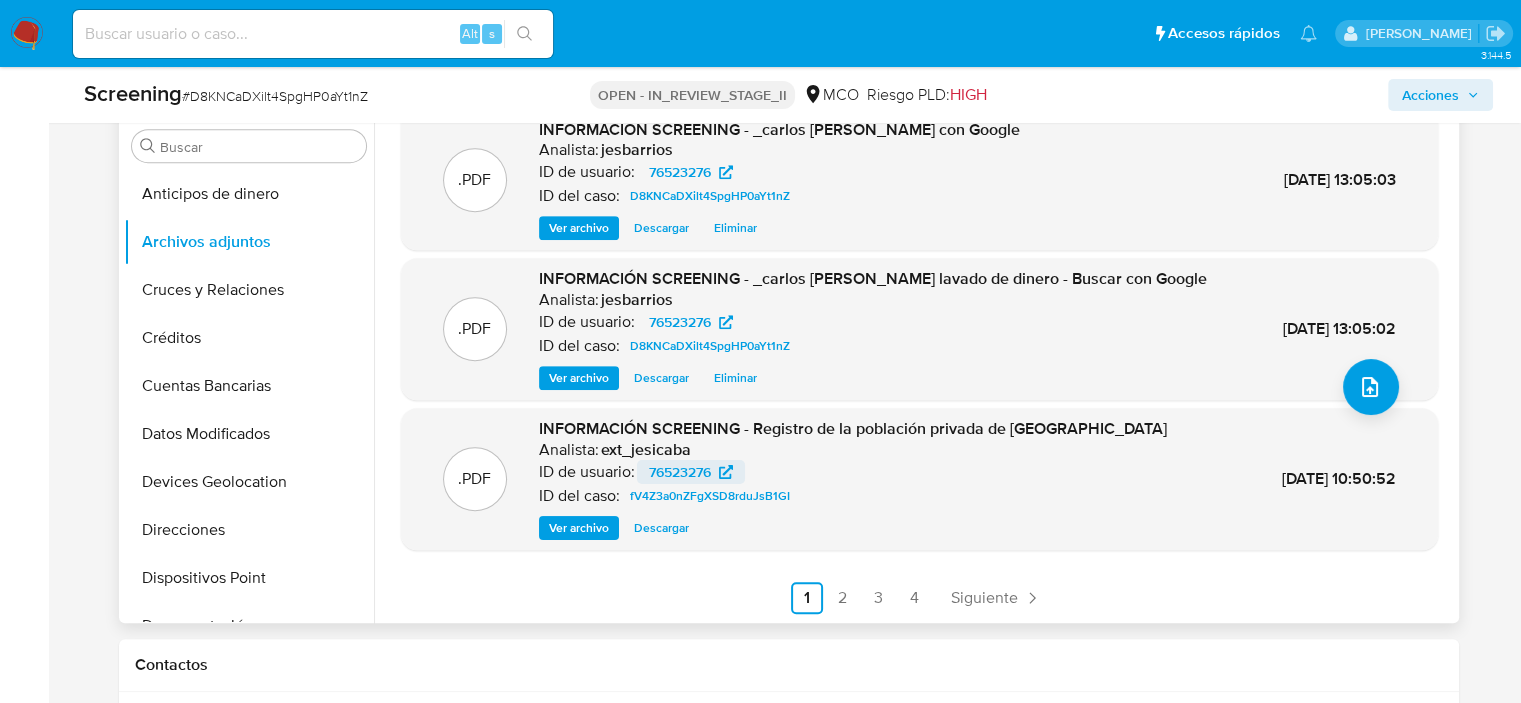 click on "76523276" at bounding box center (680, 472) 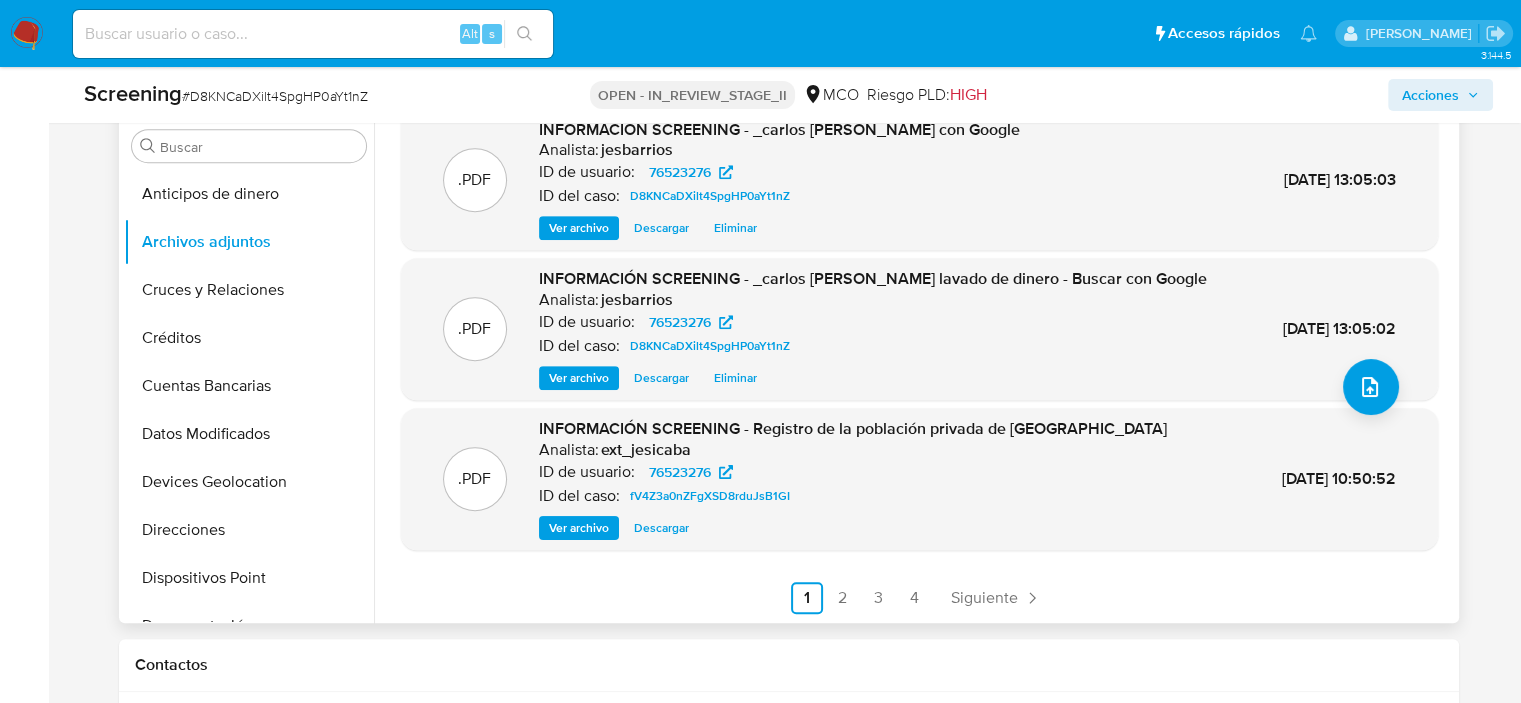 click on ".PDF INFORMACIÓN SCREENING - _carlos ivan ramiro melendez moreno_ lavado de dinero - Buscar con Google Analista: jesbarrios ID de usuario: 76523276 ID del caso: D8KNCaDXilt4SpgHP0aYt1nZ Ver archivo Descargar Eliminar 13/Jun/2025 13:05:02" at bounding box center [919, 329] 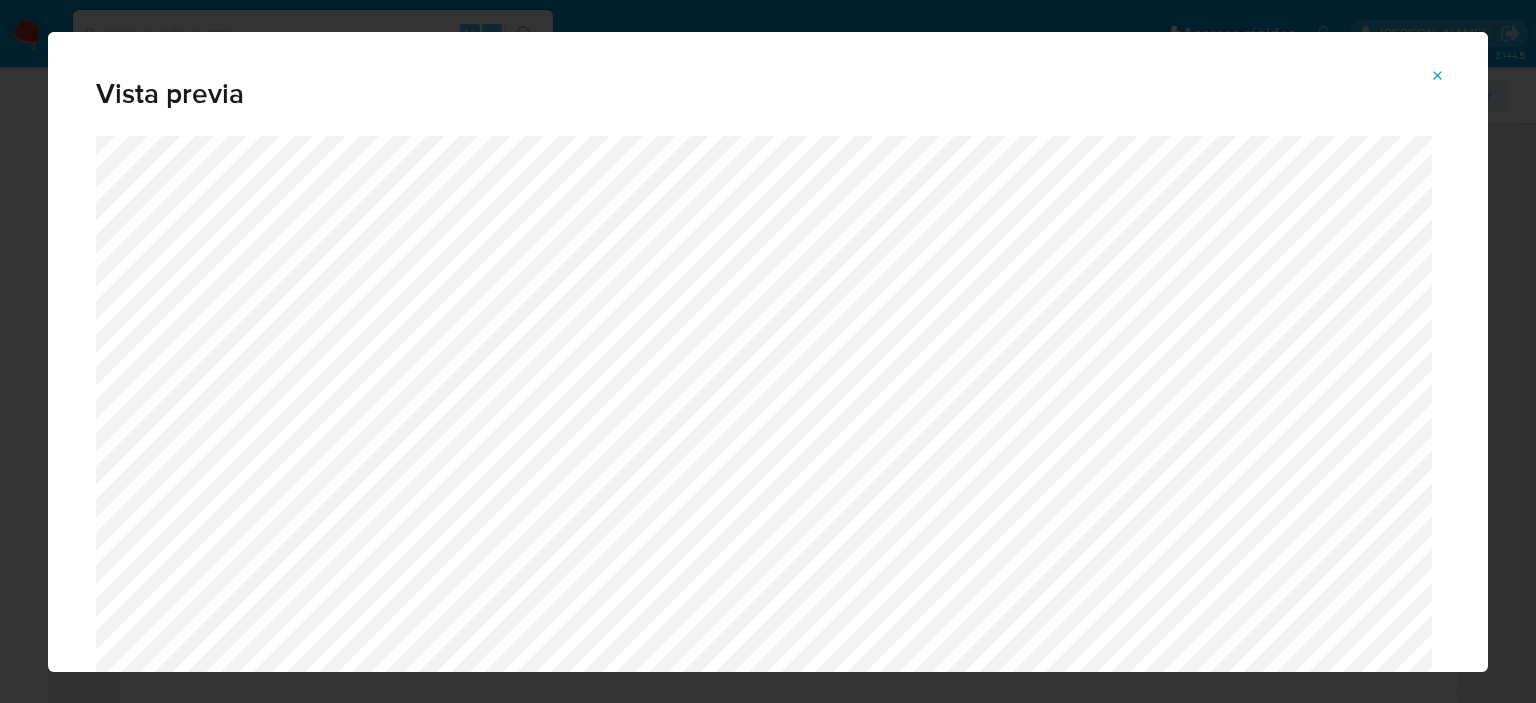 click at bounding box center (1438, 76) 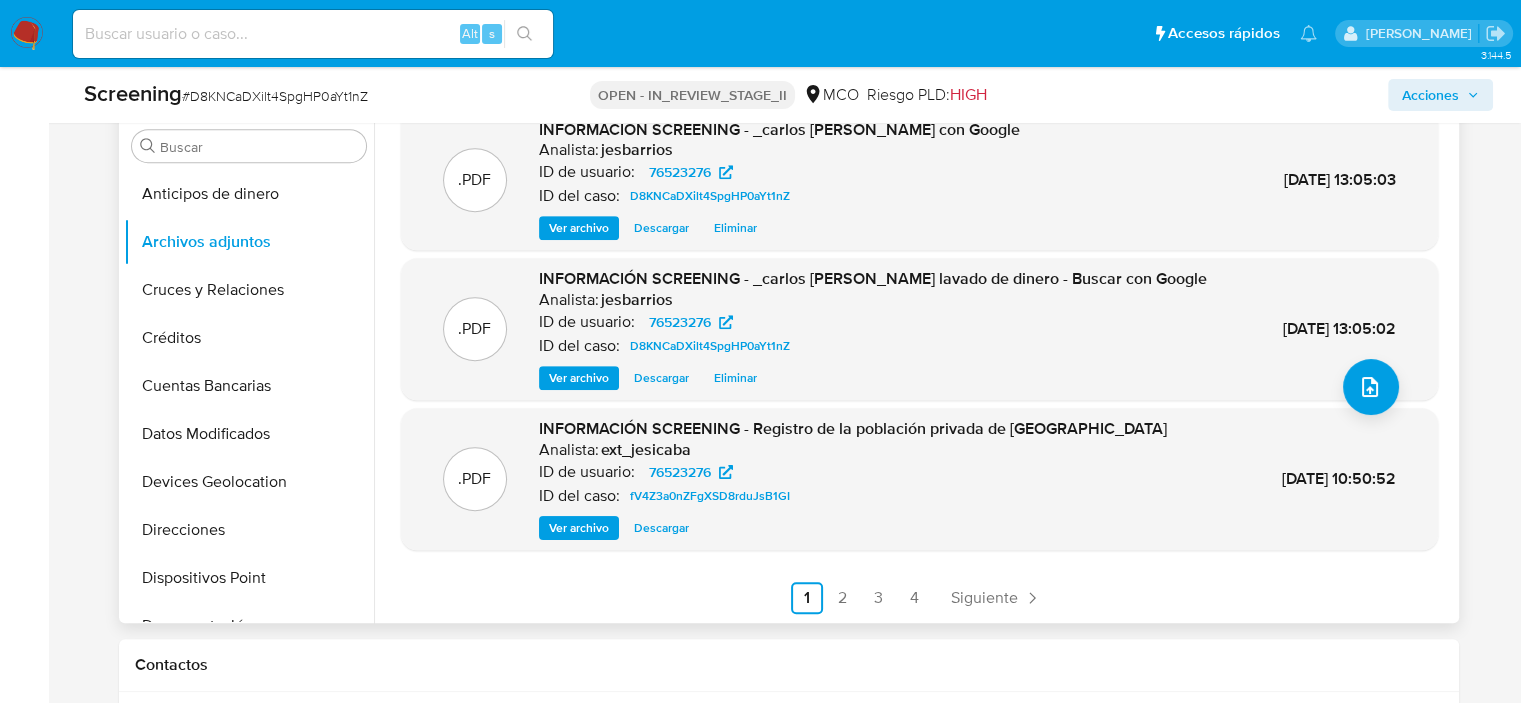 click on "Descargar" at bounding box center [661, 528] 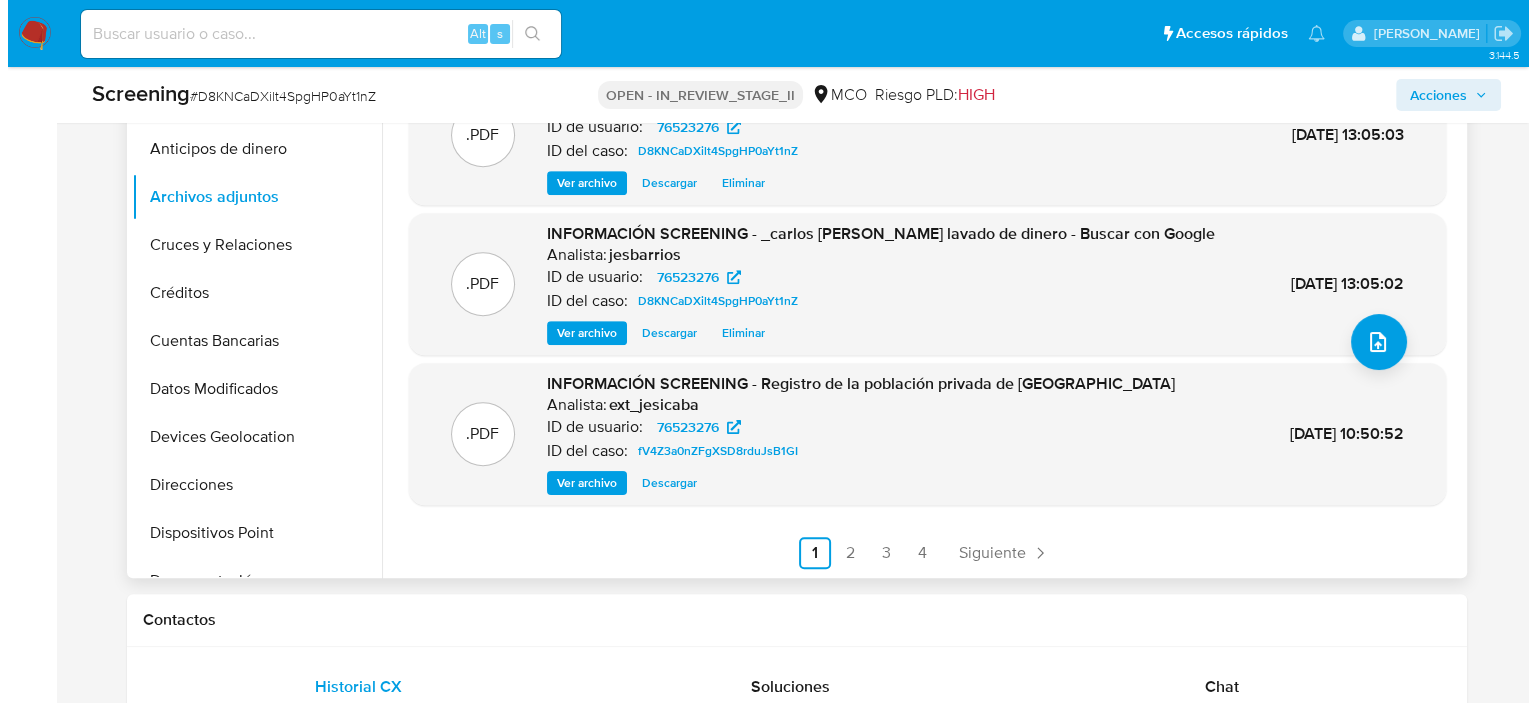 scroll, scrollTop: 962, scrollLeft: 0, axis: vertical 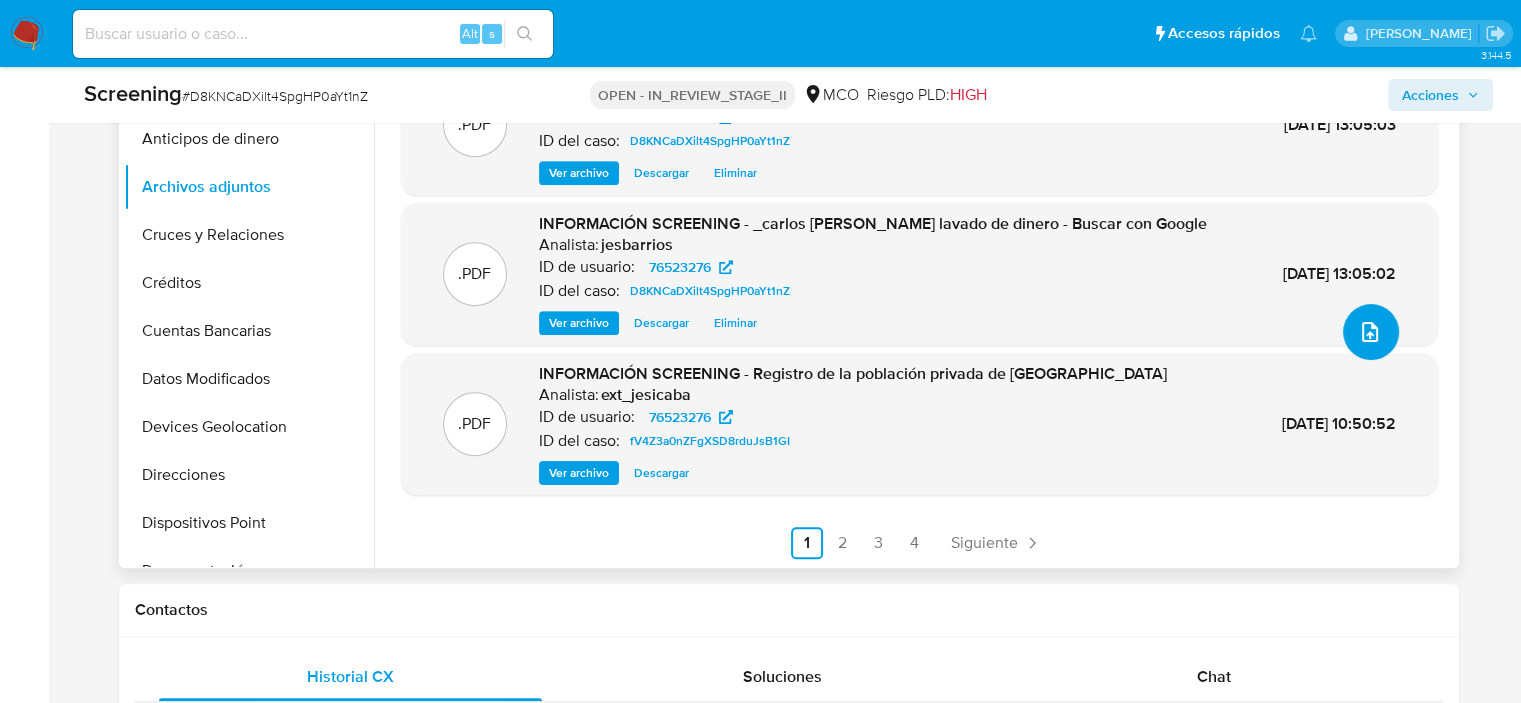 click at bounding box center (1371, 332) 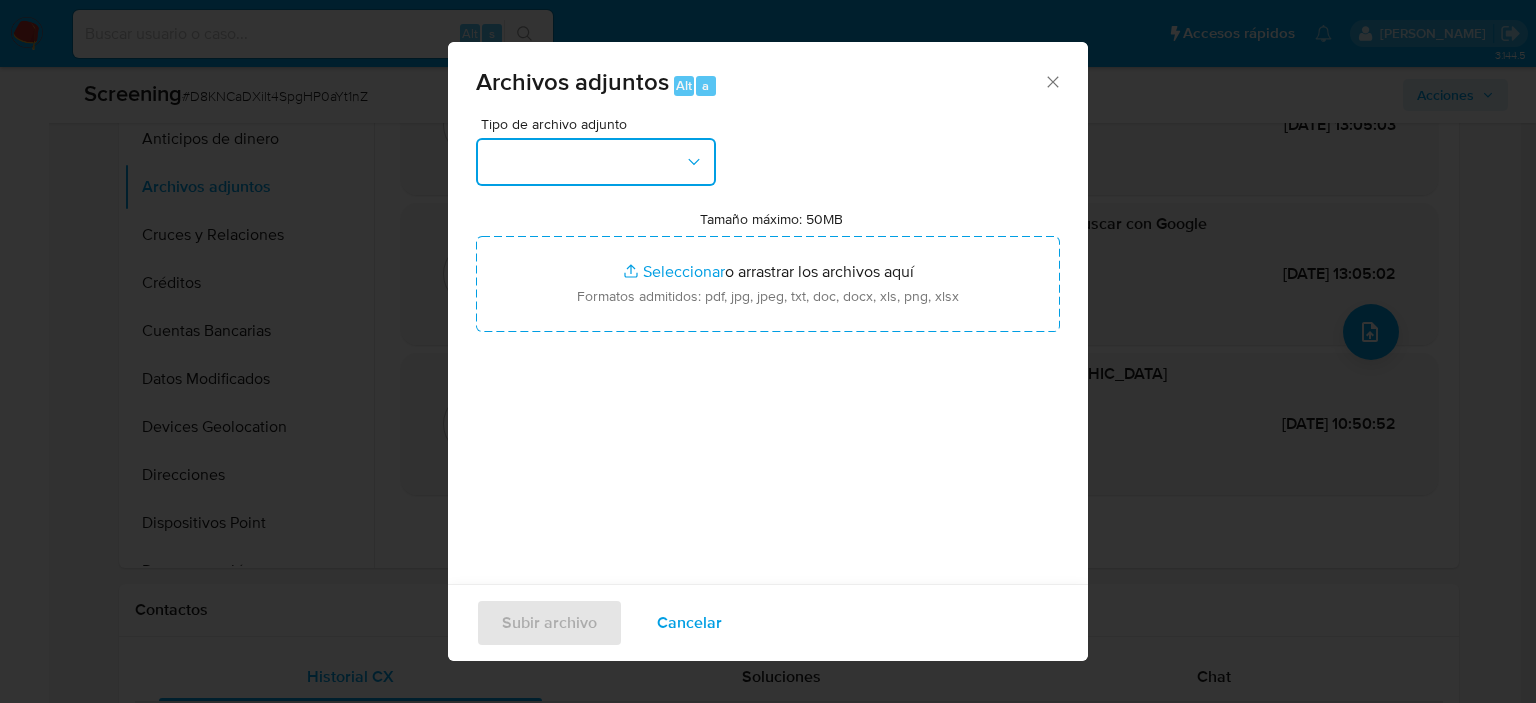 click 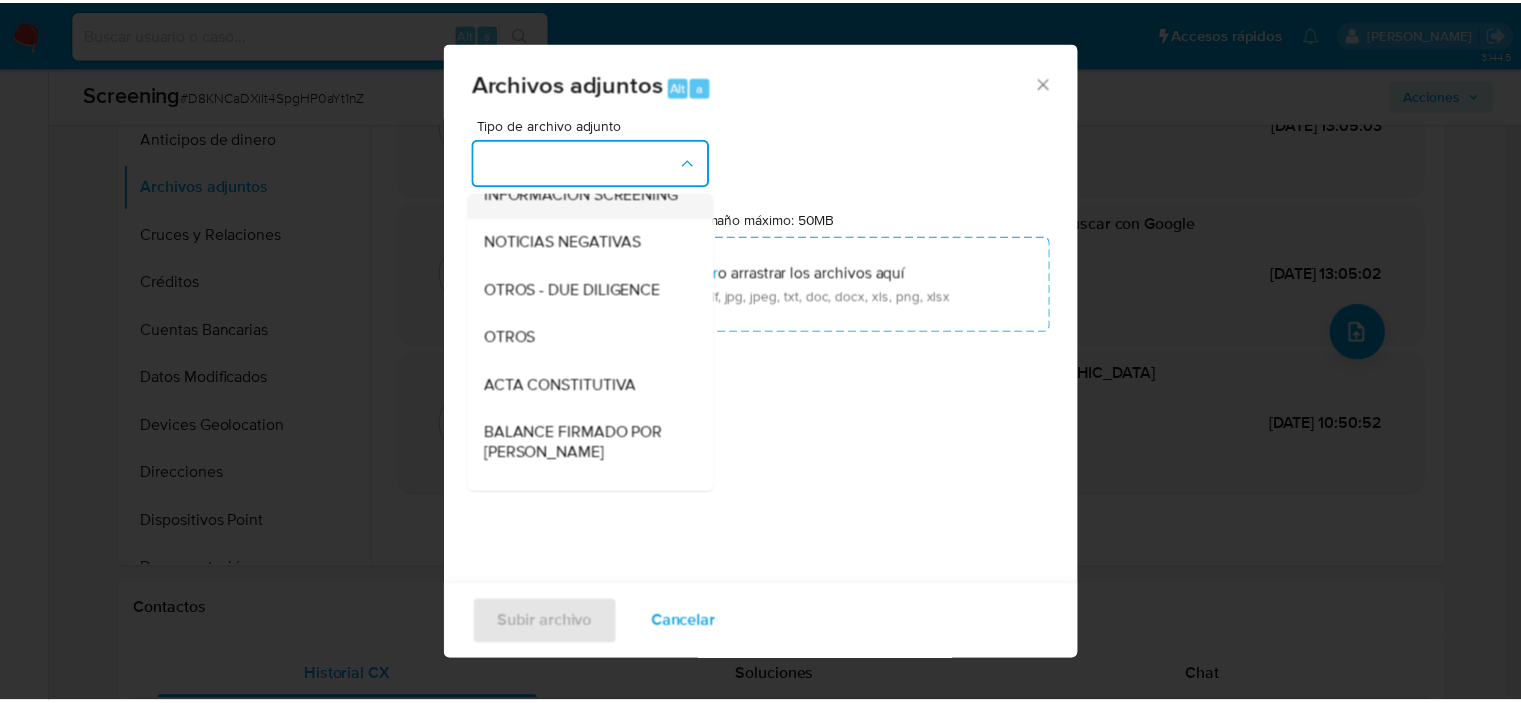 scroll, scrollTop: 215, scrollLeft: 0, axis: vertical 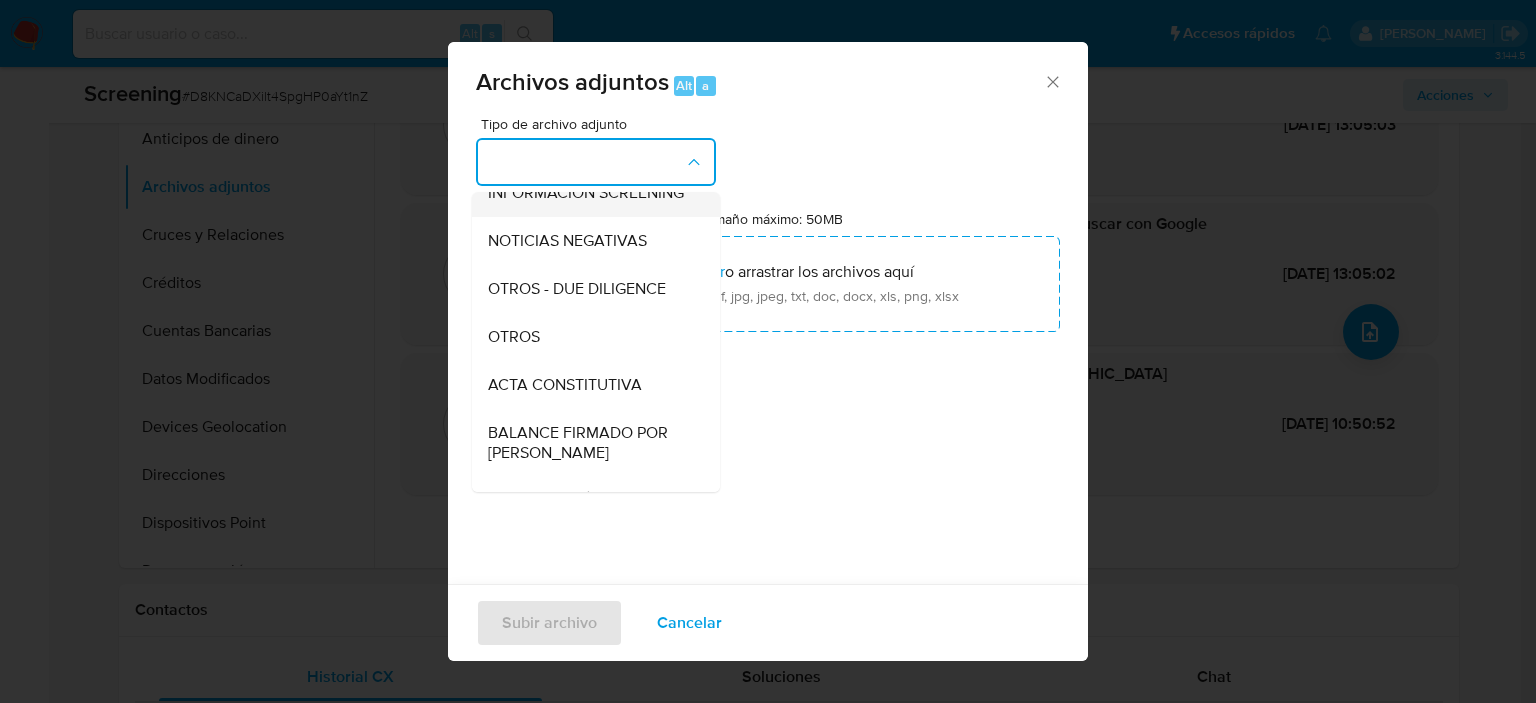 click on "INFORMACIÓN SCREENING" at bounding box center (586, 193) 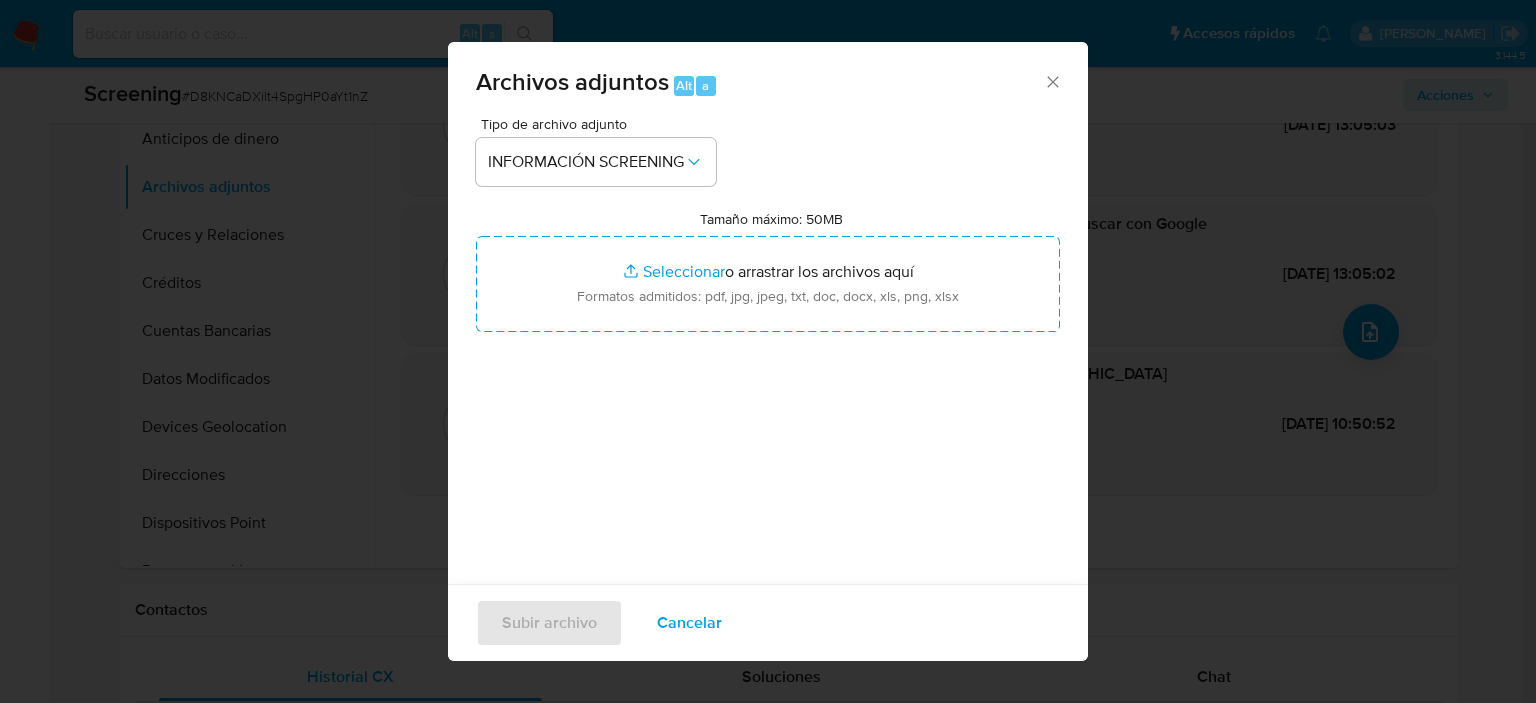 click 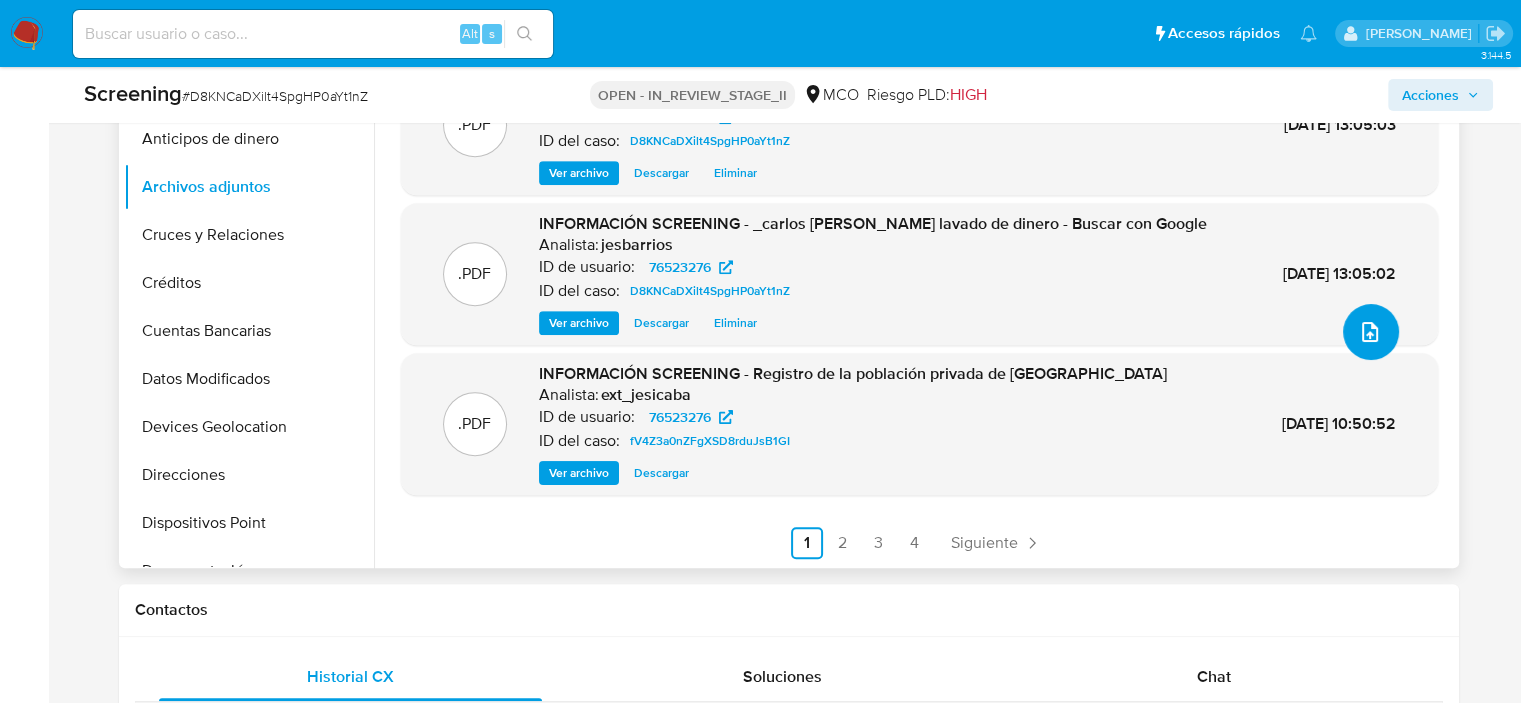 scroll, scrollTop: 0, scrollLeft: 0, axis: both 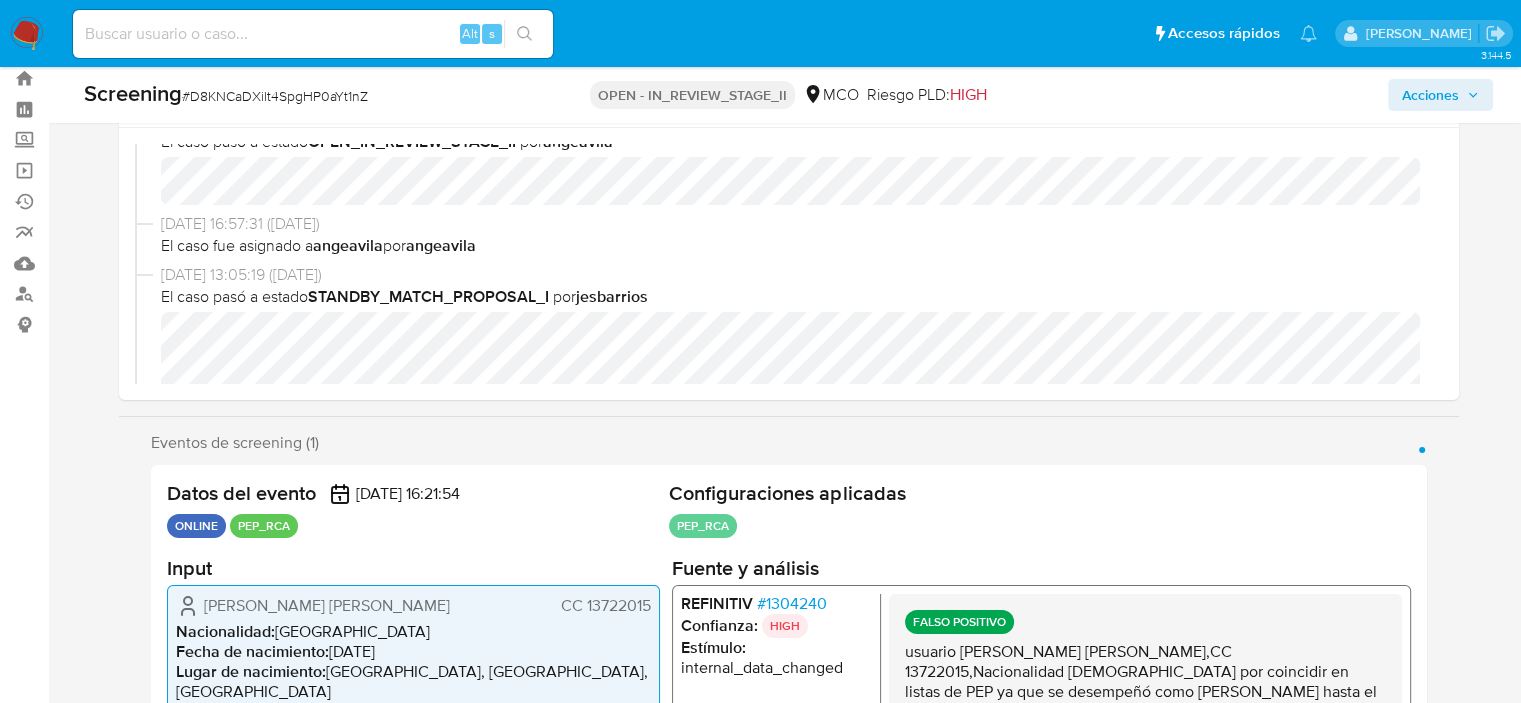 click on "Acciones" at bounding box center [1430, 95] 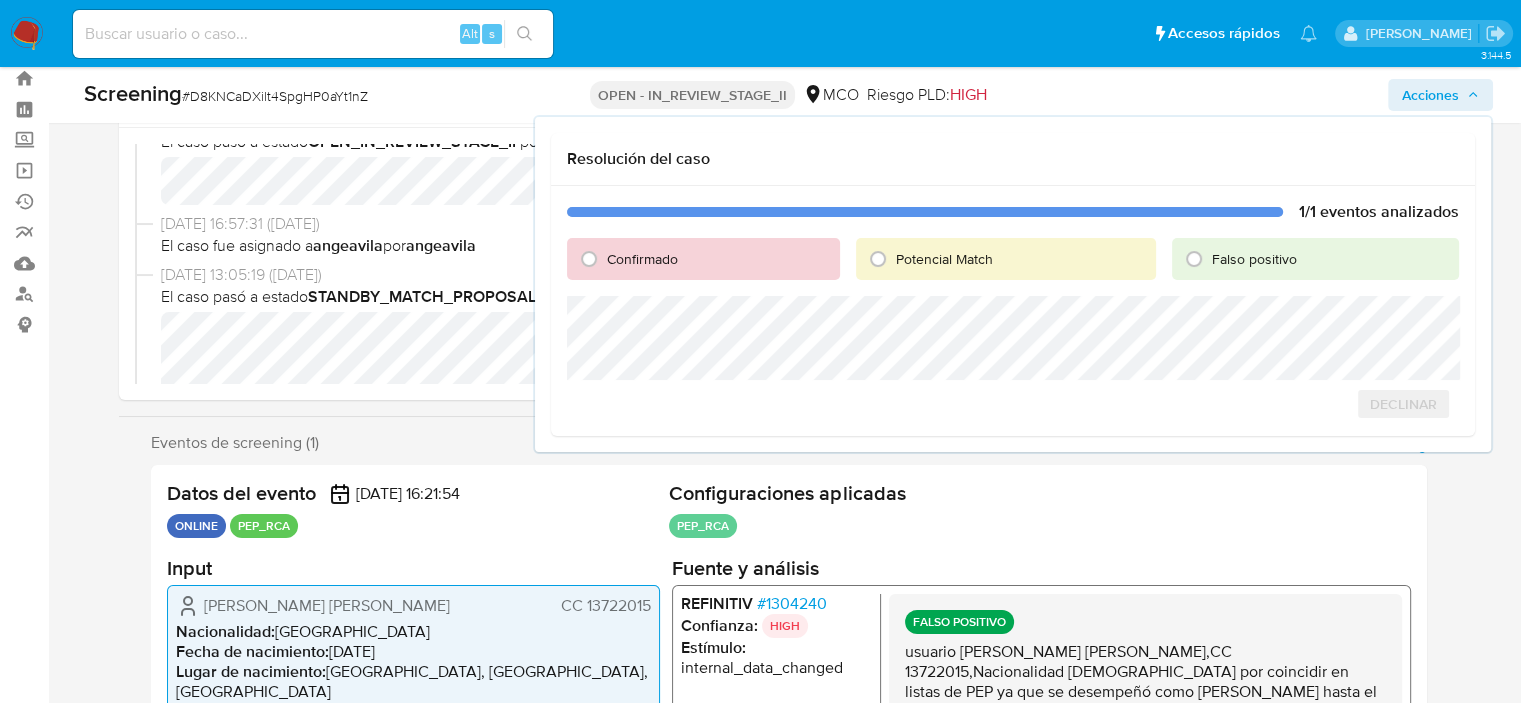 click on "Bandeja Tablero Screening Búsqueda en Listas Watchlist Herramientas Operaciones masivas Ejecuciones automáticas Reportes Mulan Buscador de personas Consolidado" at bounding box center (24, 1903) 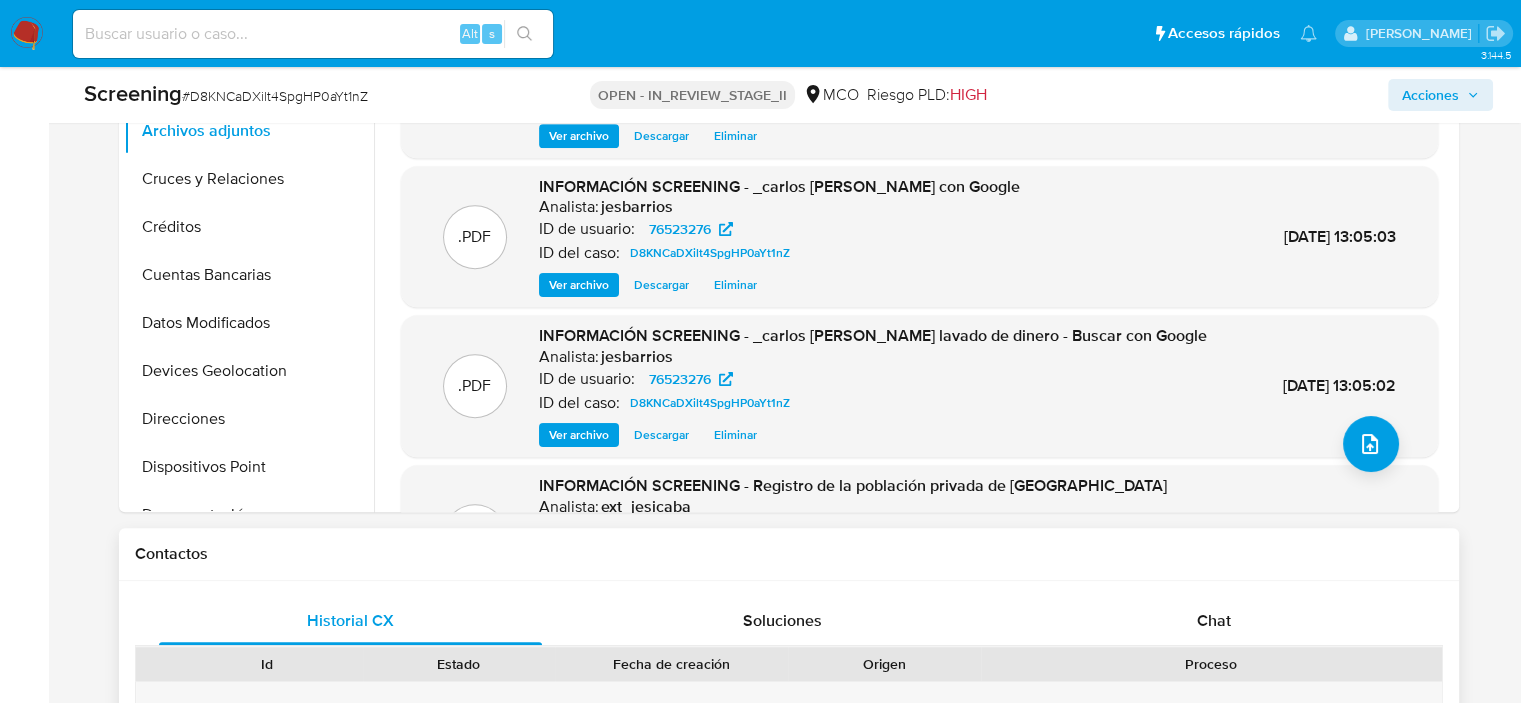 scroll, scrollTop: 1016, scrollLeft: 0, axis: vertical 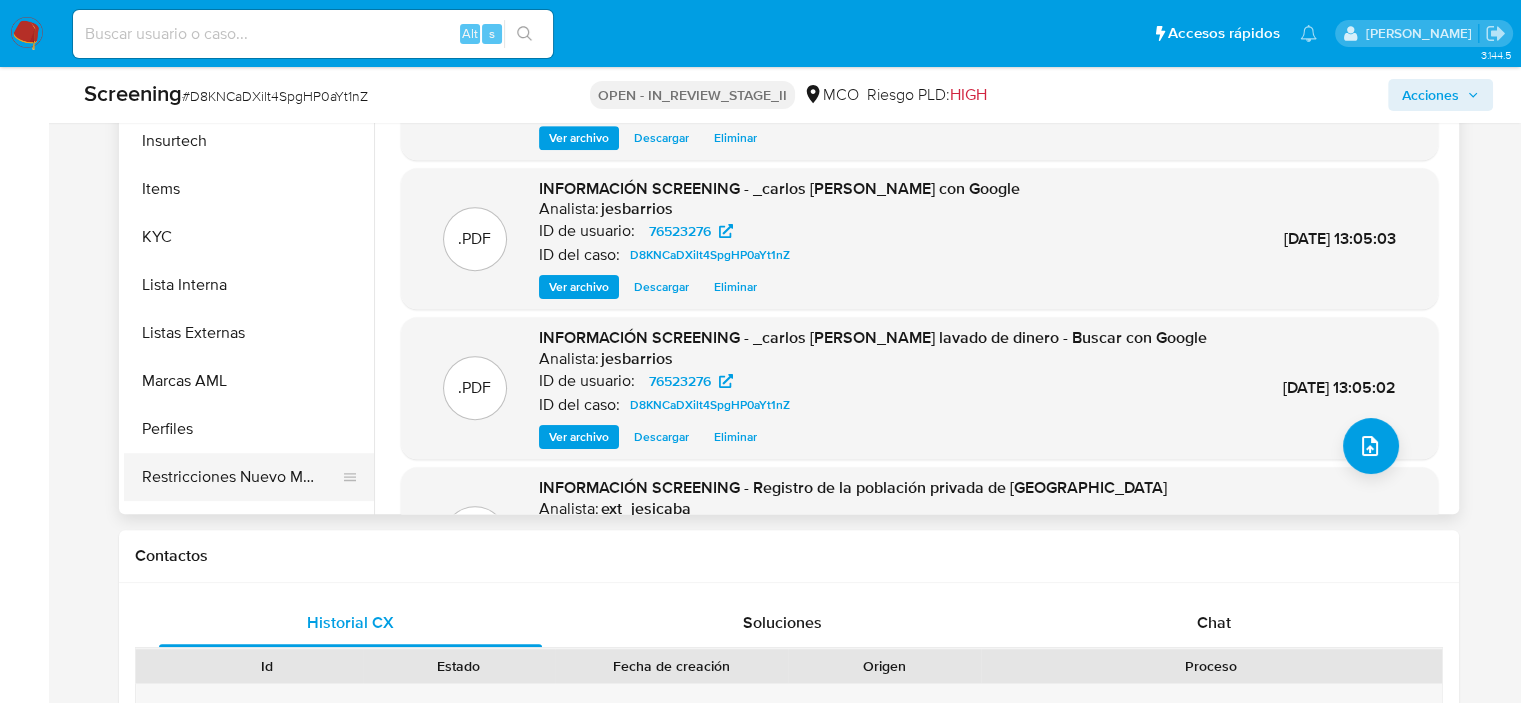 click on "Restricciones Nuevo Mundo" at bounding box center [241, 477] 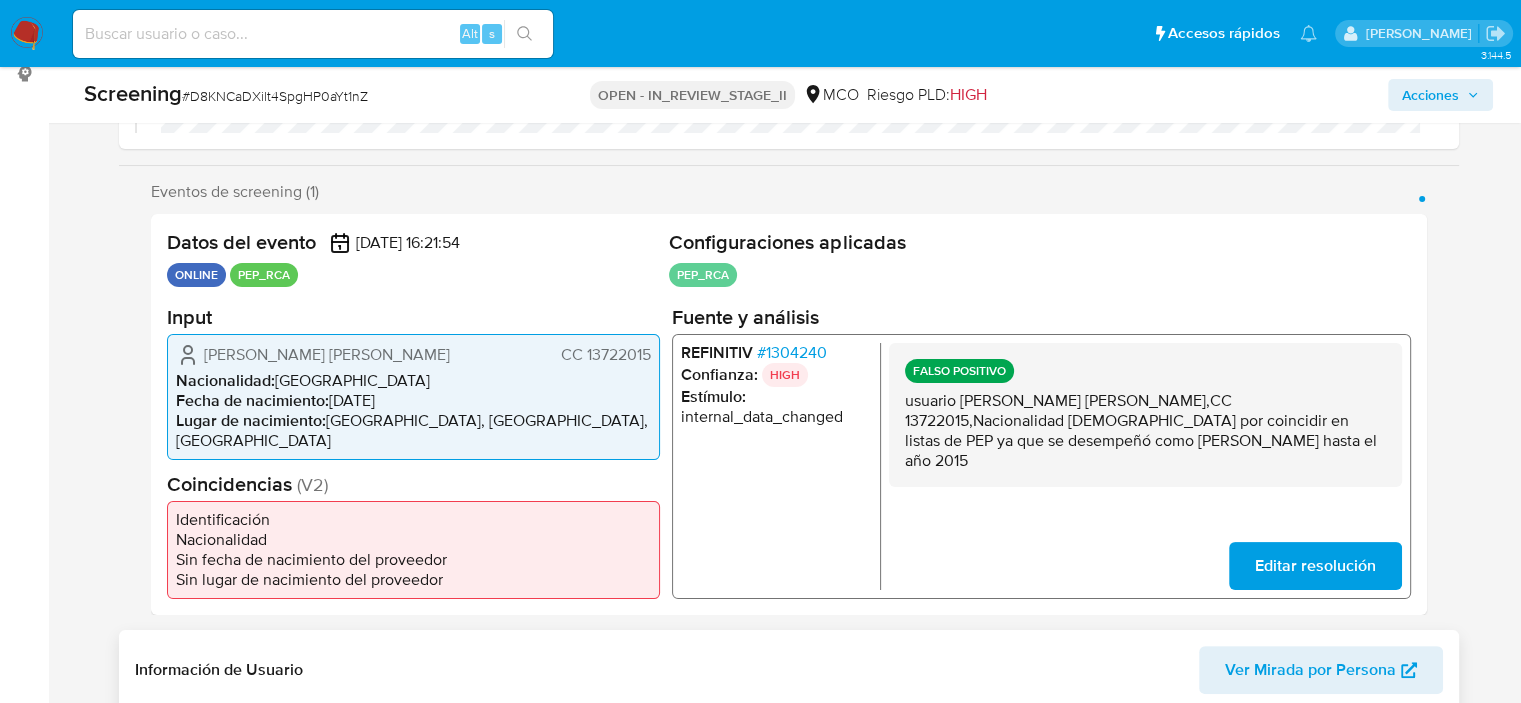 scroll, scrollTop: 0, scrollLeft: 0, axis: both 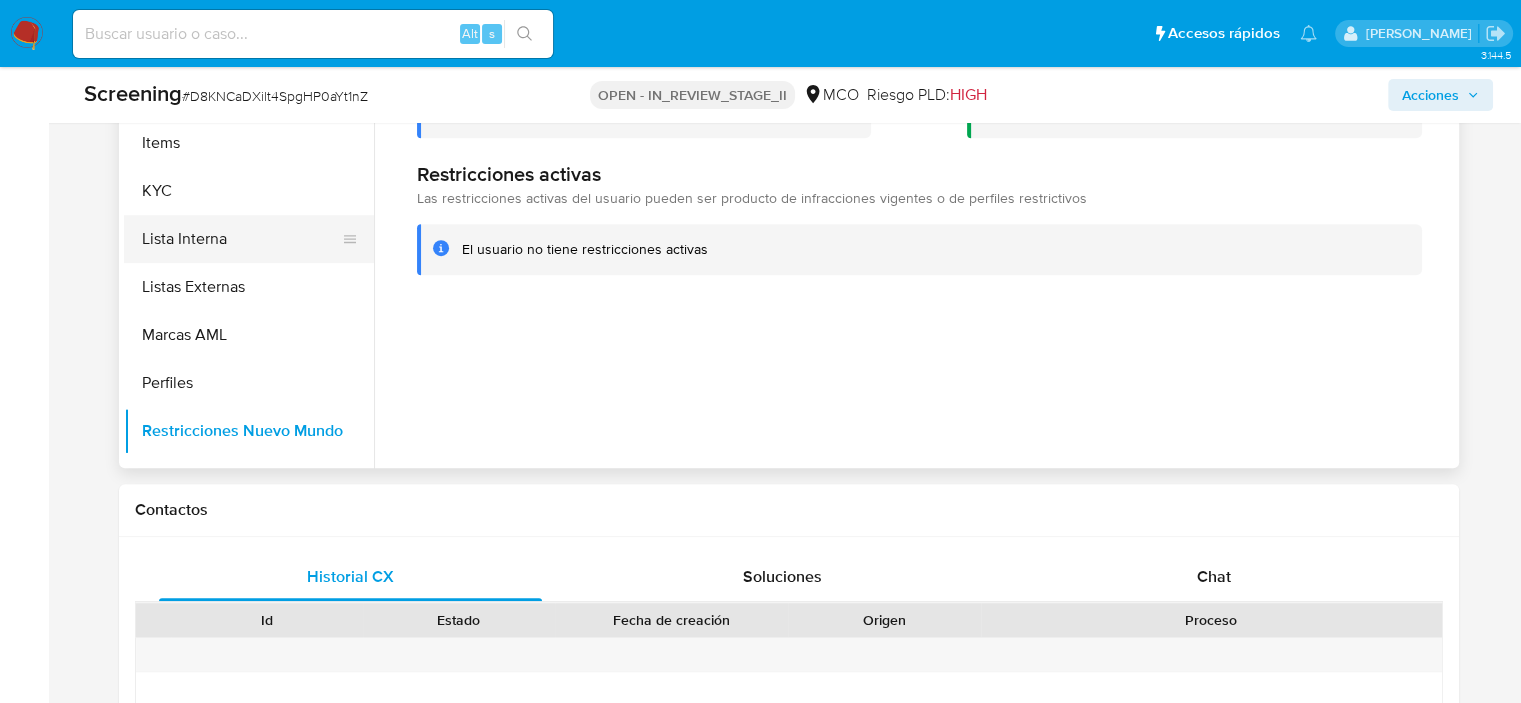 click on "Lista Interna" at bounding box center (241, 239) 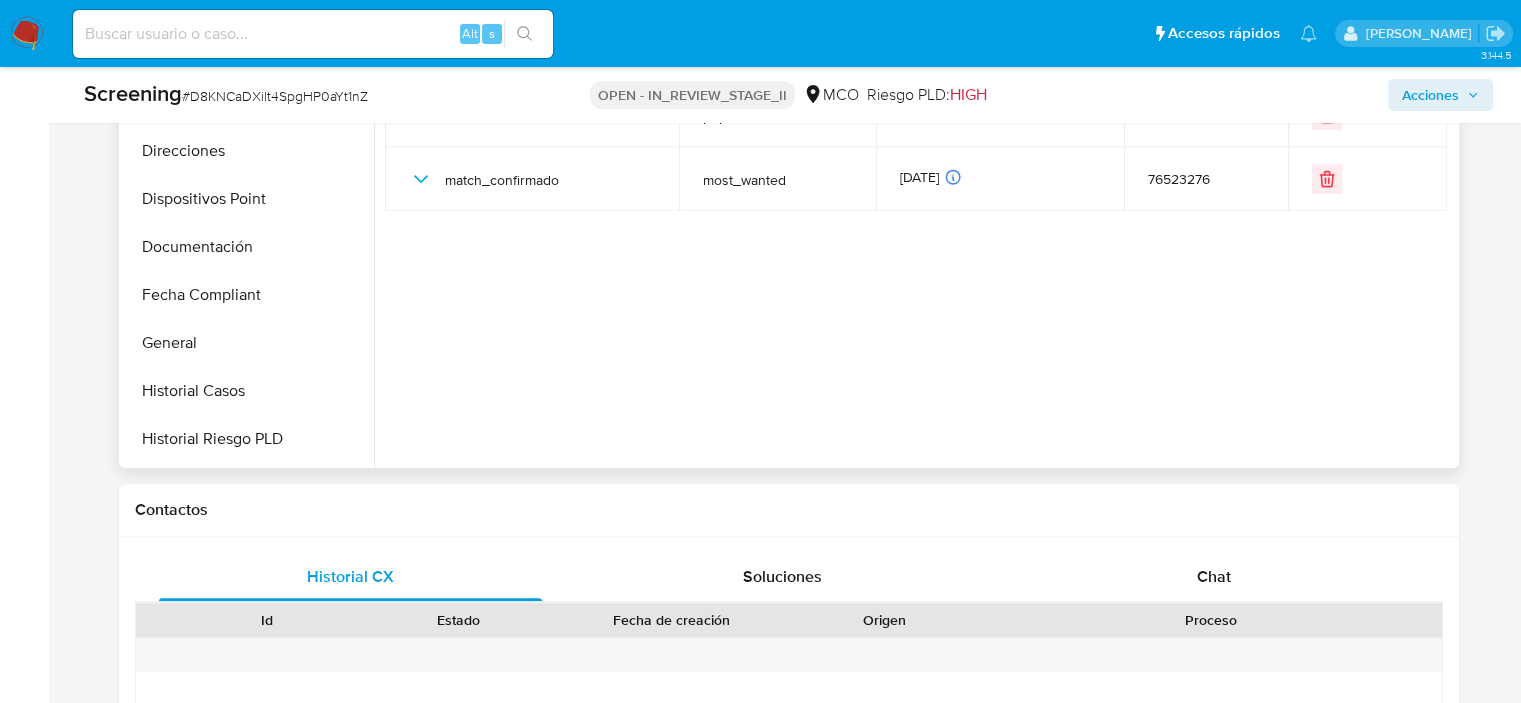 scroll, scrollTop: 215, scrollLeft: 0, axis: vertical 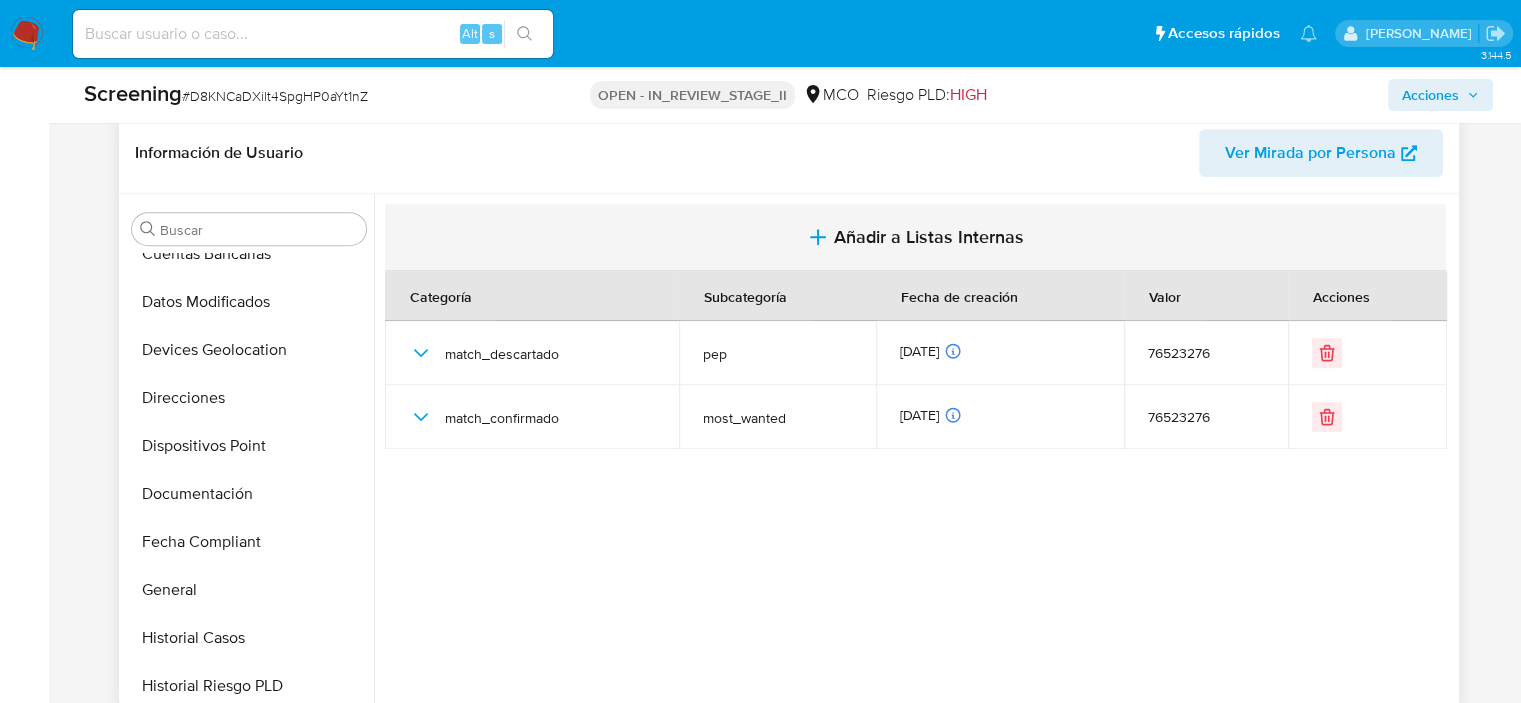click on "Añadir a Listas Internas" at bounding box center [915, 237] 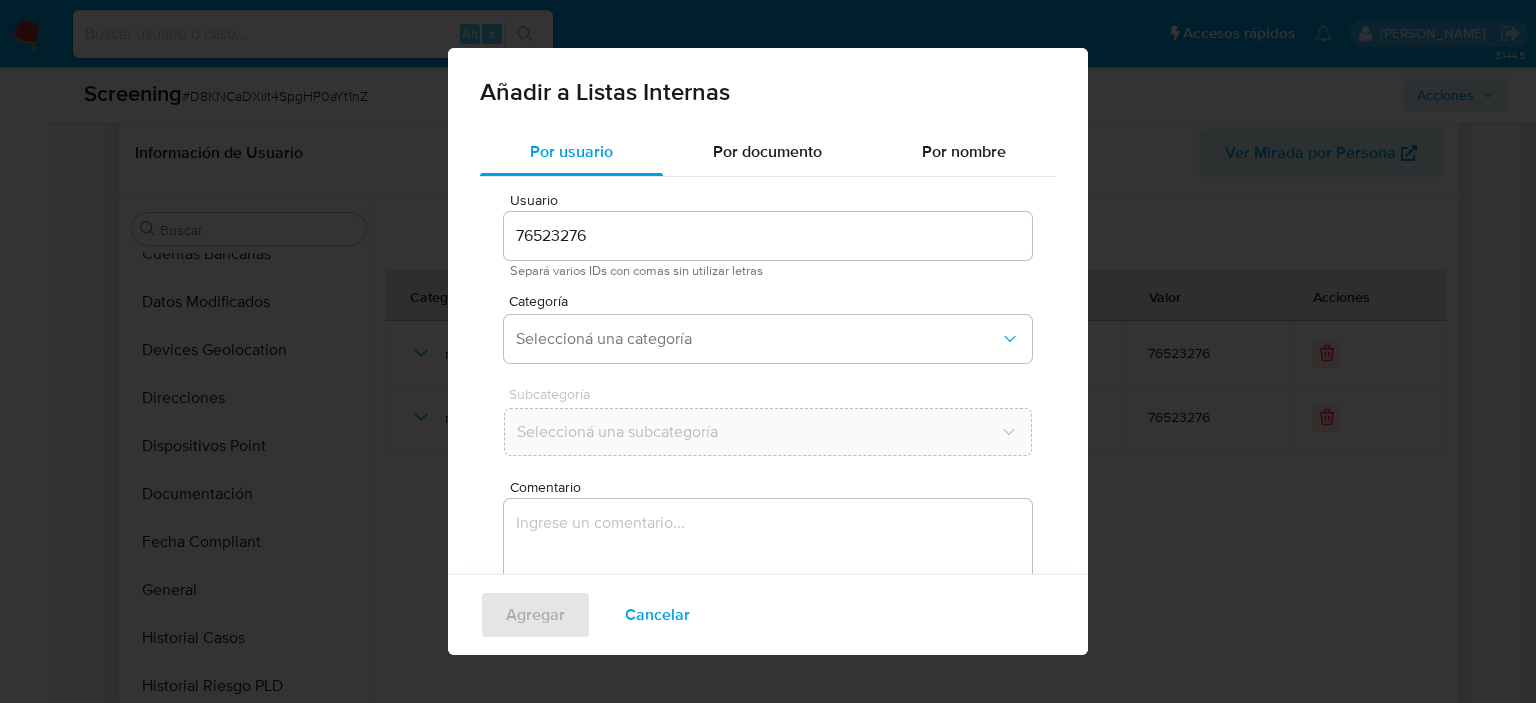 click on "Añadir a Listas Internas Por usuario Por documento Por nombre Usuario 76523276 Separá varios IDs con comas sin utilizar letras Categoría Seleccioná una categoría Subcategoría Seleccioná una subcategoría Comentario 0 / 400 400 caracteres restantes Agregar Cancelar" at bounding box center (768, 351) 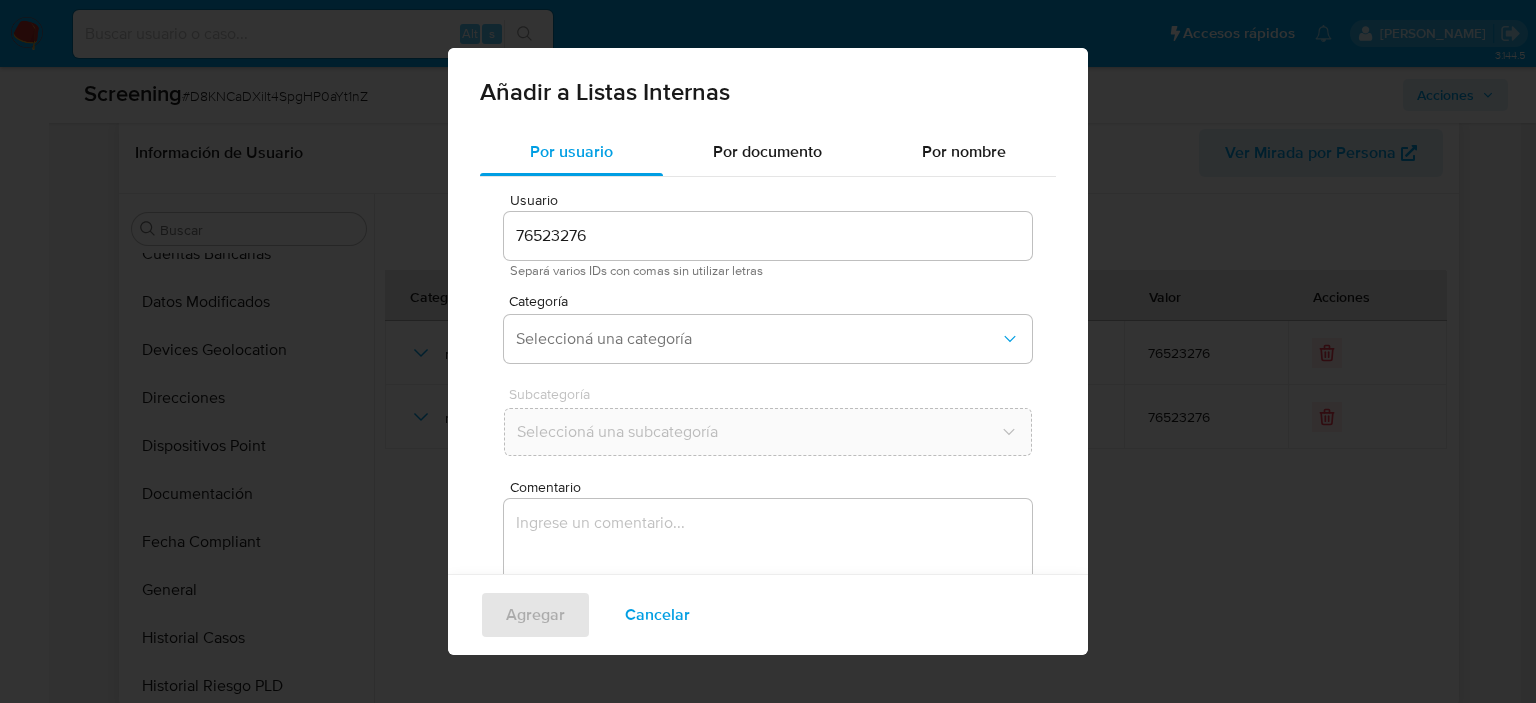 click on "Cancelar" at bounding box center [657, 615] 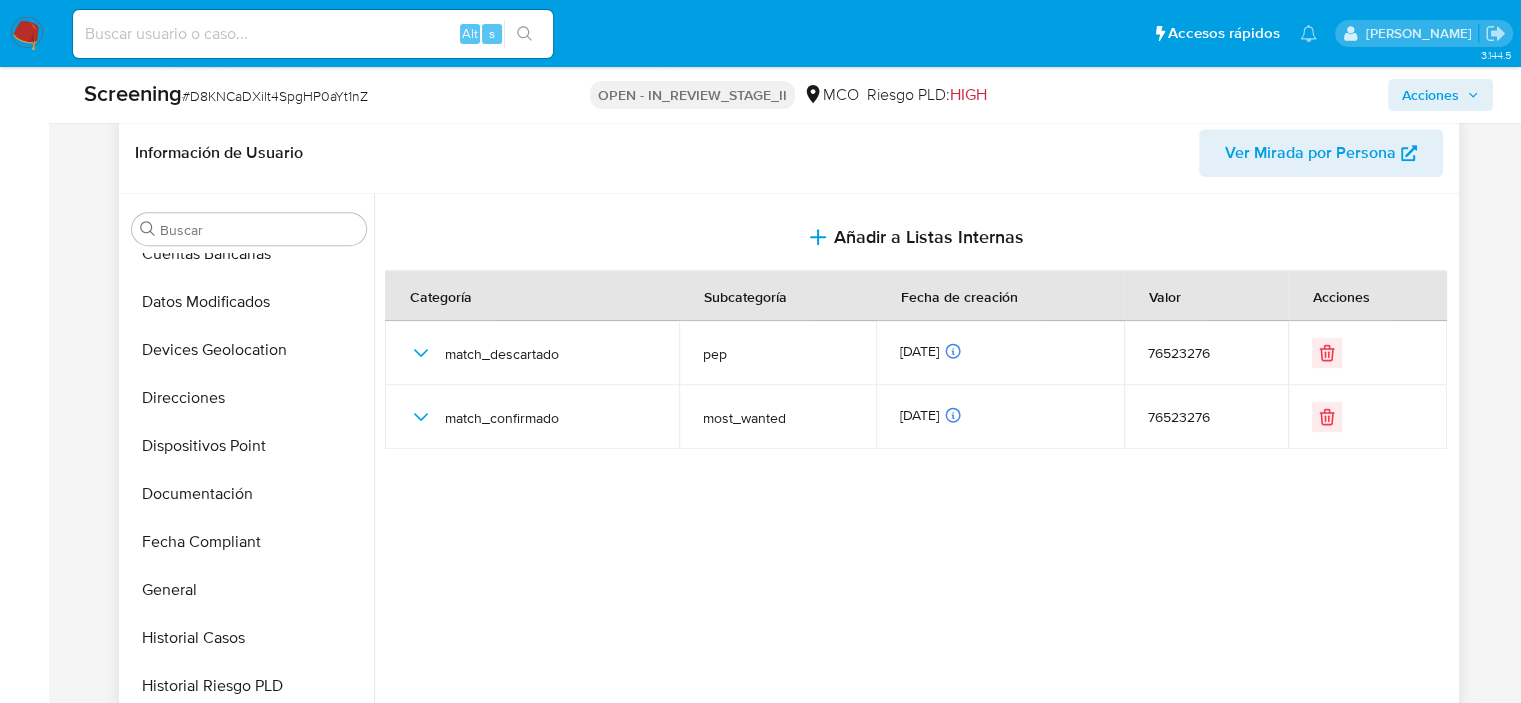 click on "Acciones" at bounding box center [1440, 95] 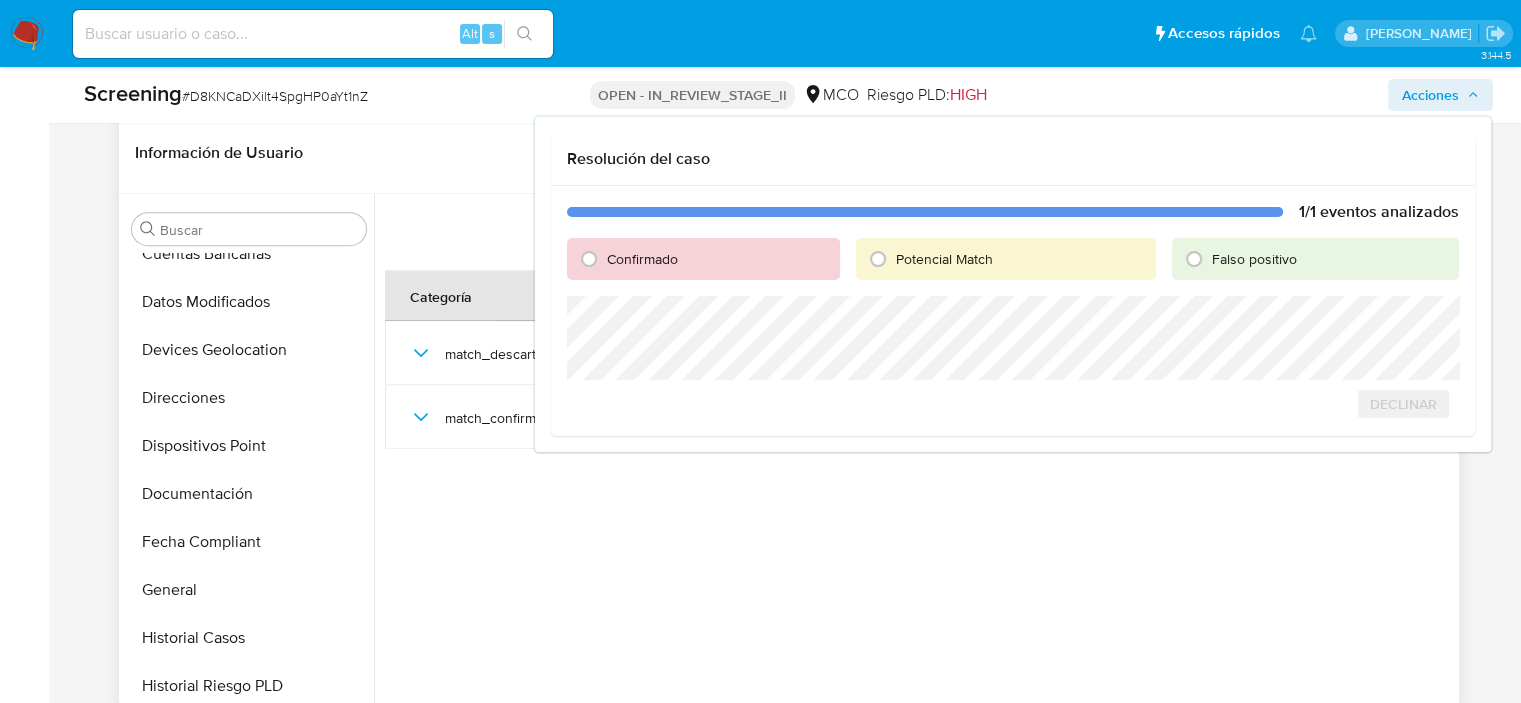 click on "Confirmado" at bounding box center [642, 259] 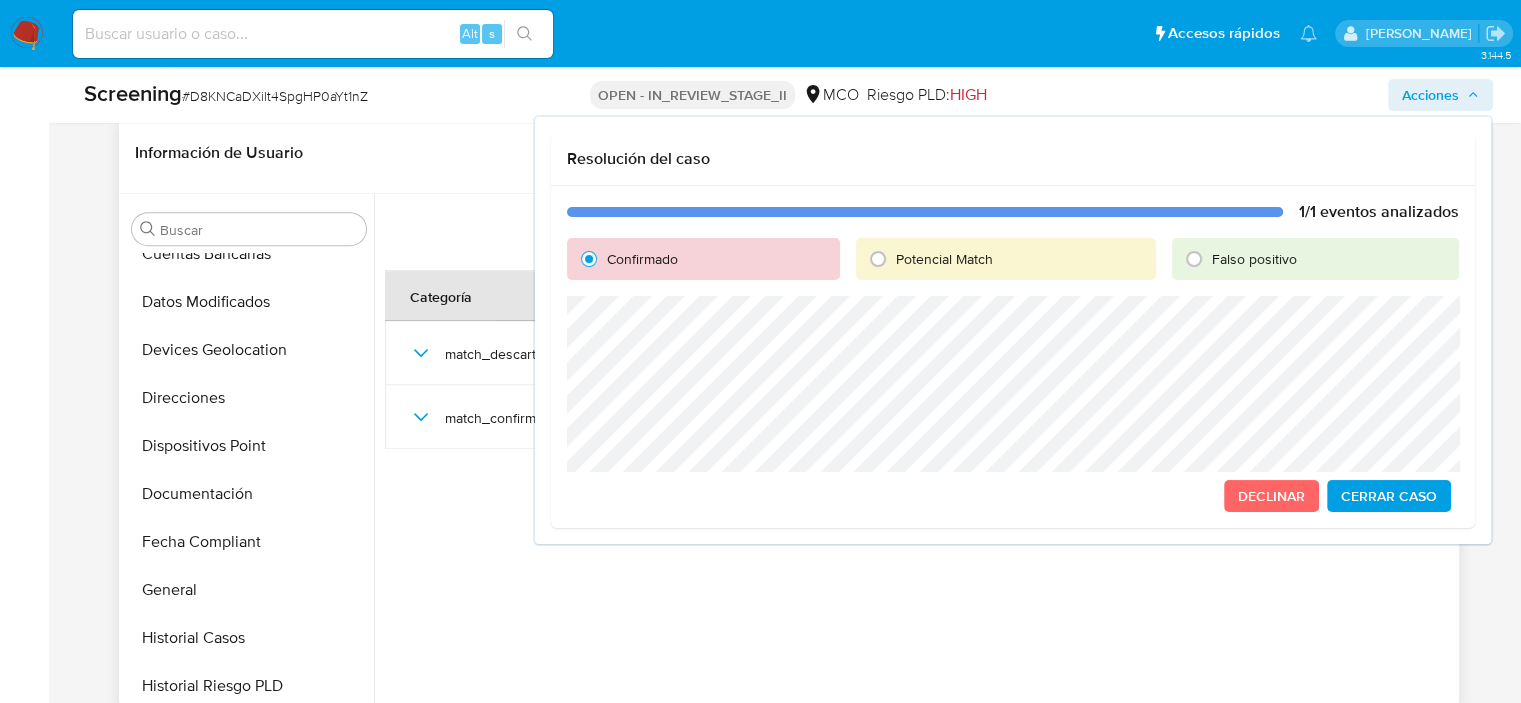 click on "1/1 eventos analizados Confirmado Potencial Match Falso positivo Declinar Cerrar Caso" at bounding box center [1013, 357] 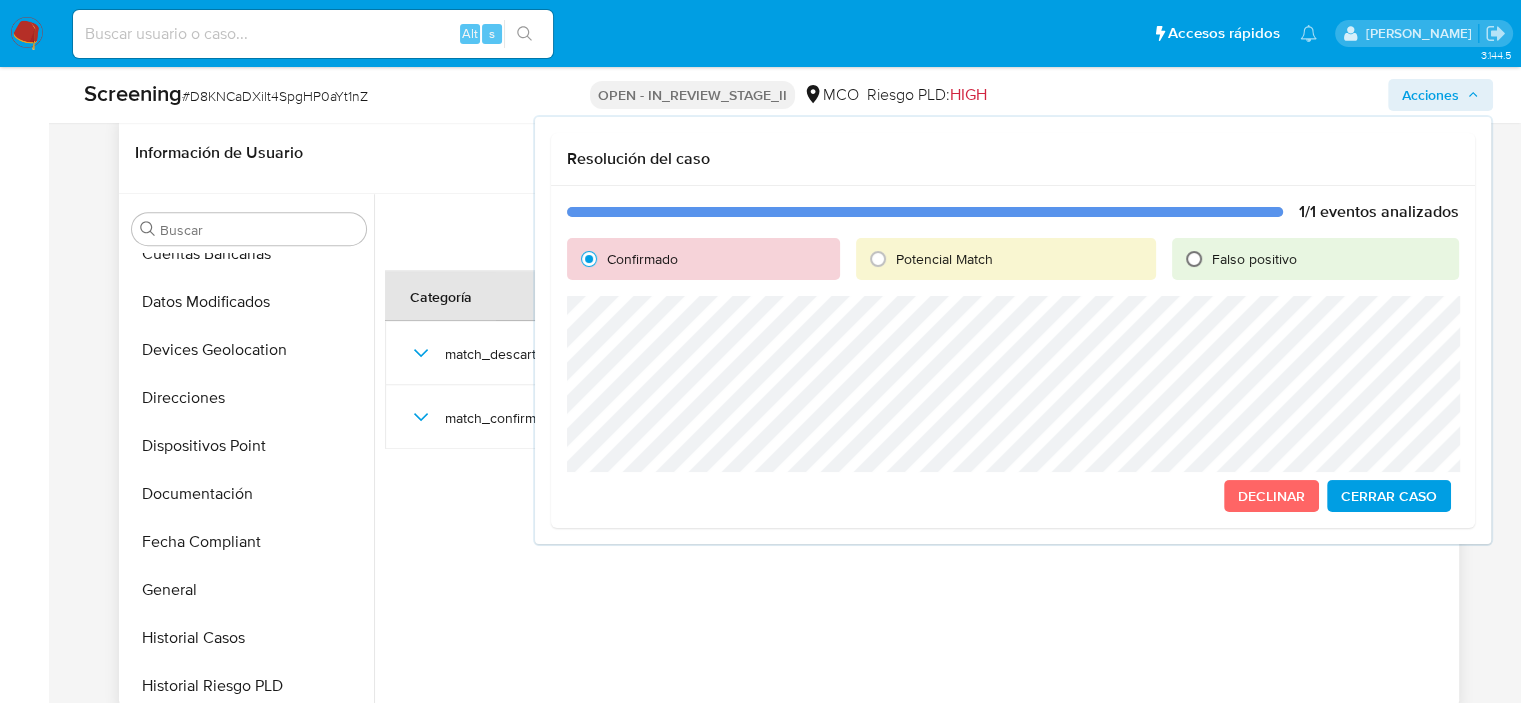 click on "Falso positivo" at bounding box center [1194, 259] 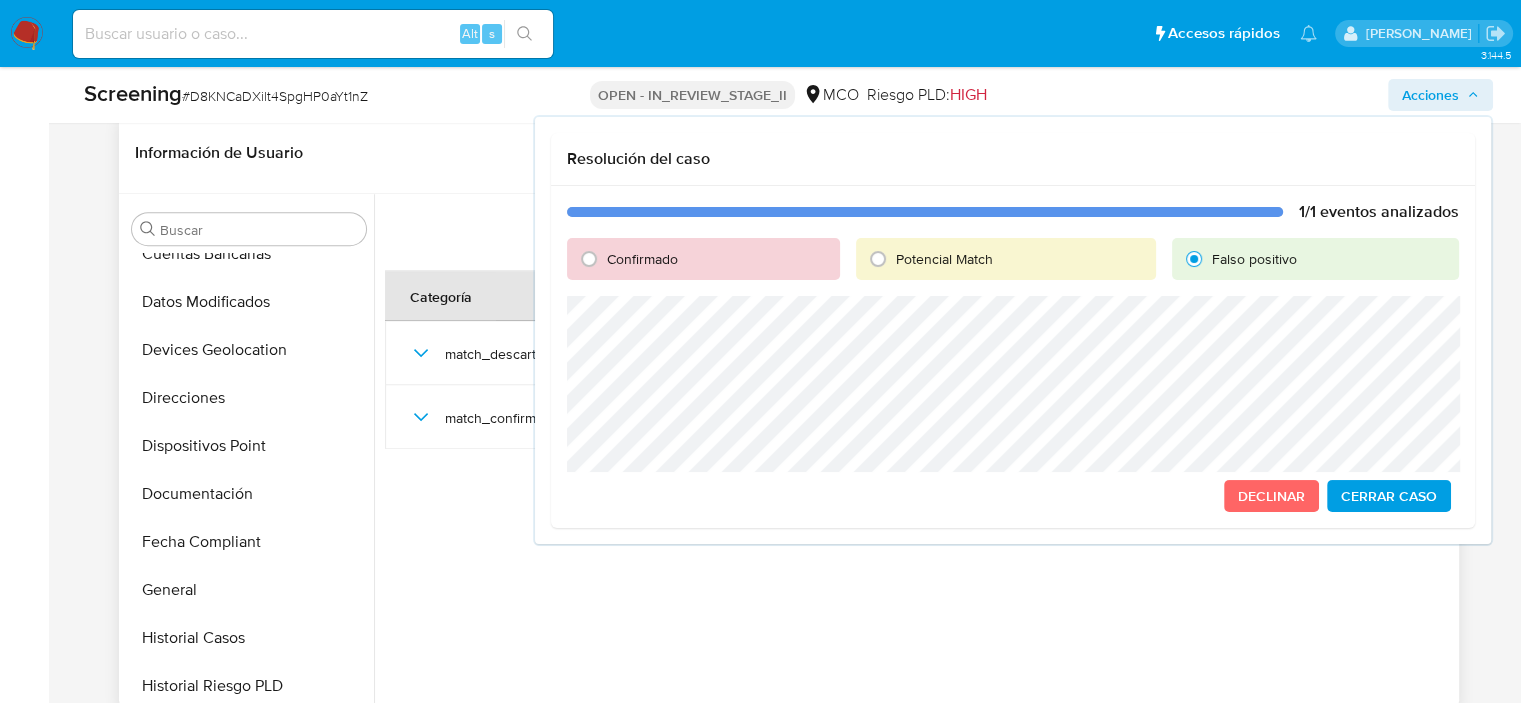 click on "Cerrar Caso" at bounding box center (1389, 496) 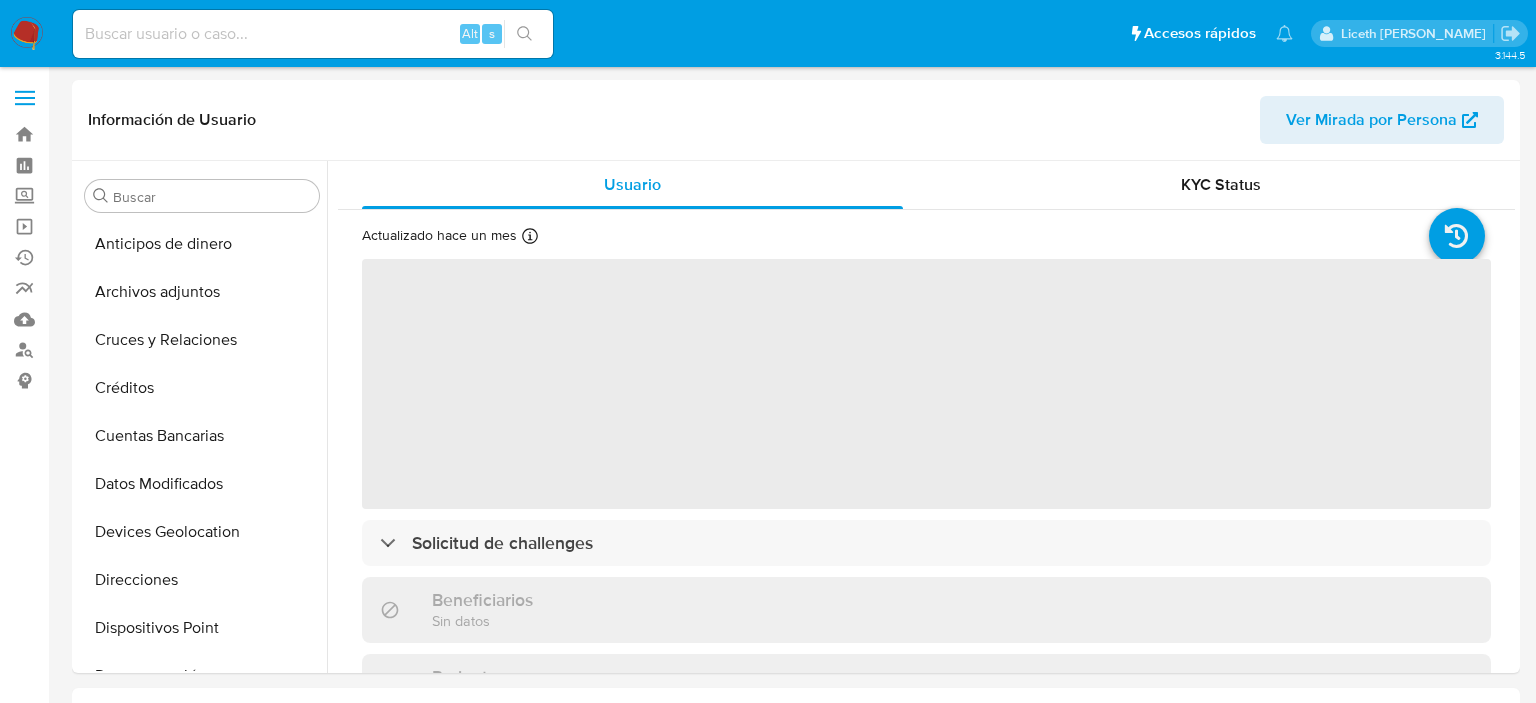 select on "10" 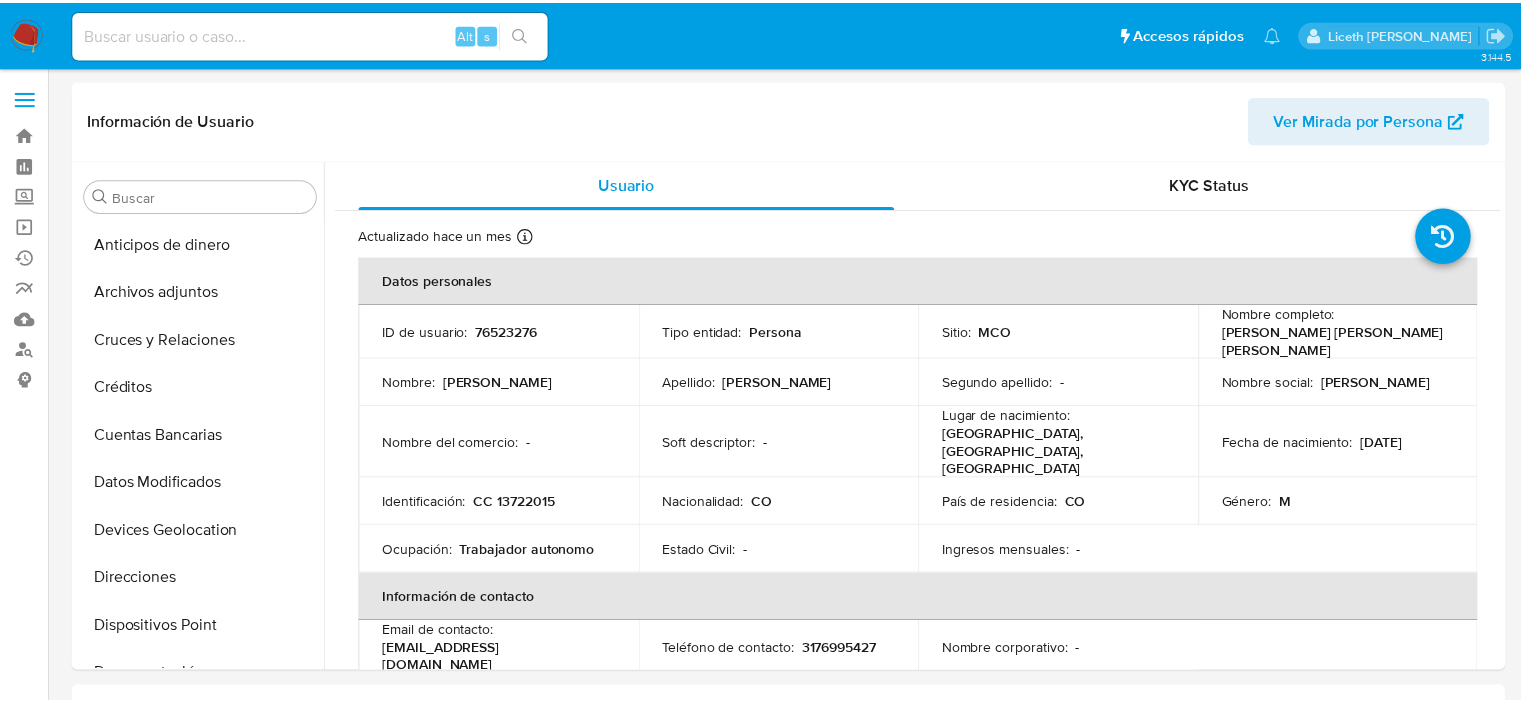 scroll, scrollTop: 0, scrollLeft: 0, axis: both 